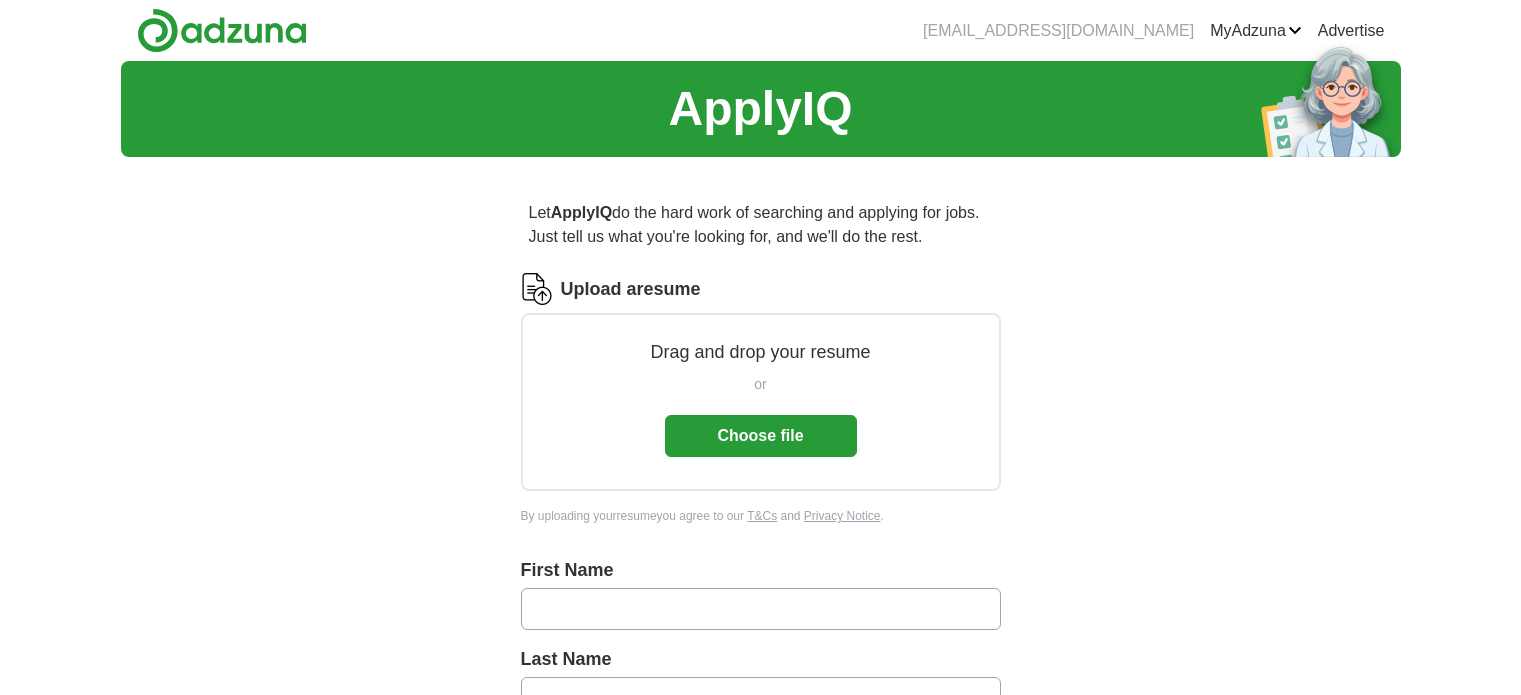 scroll, scrollTop: 0, scrollLeft: 0, axis: both 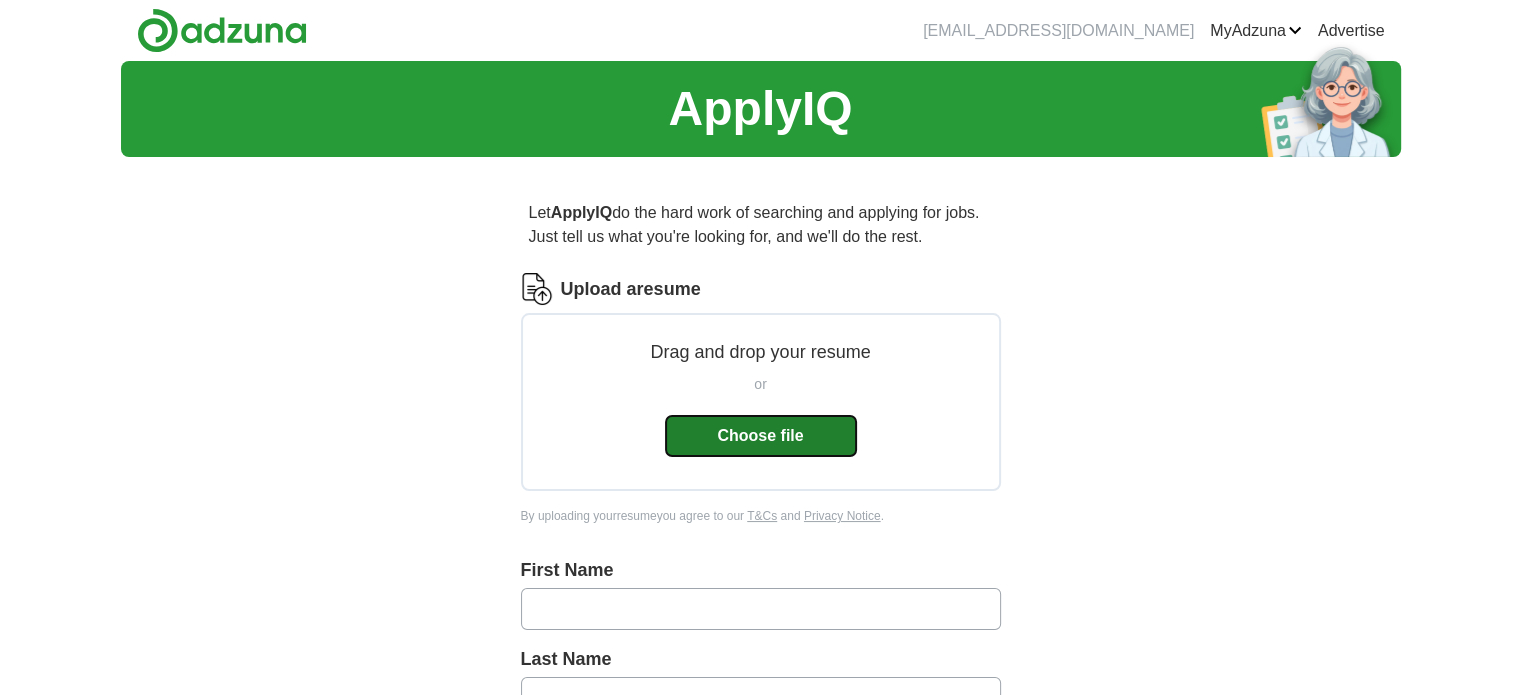 click on "Choose file" at bounding box center [761, 436] 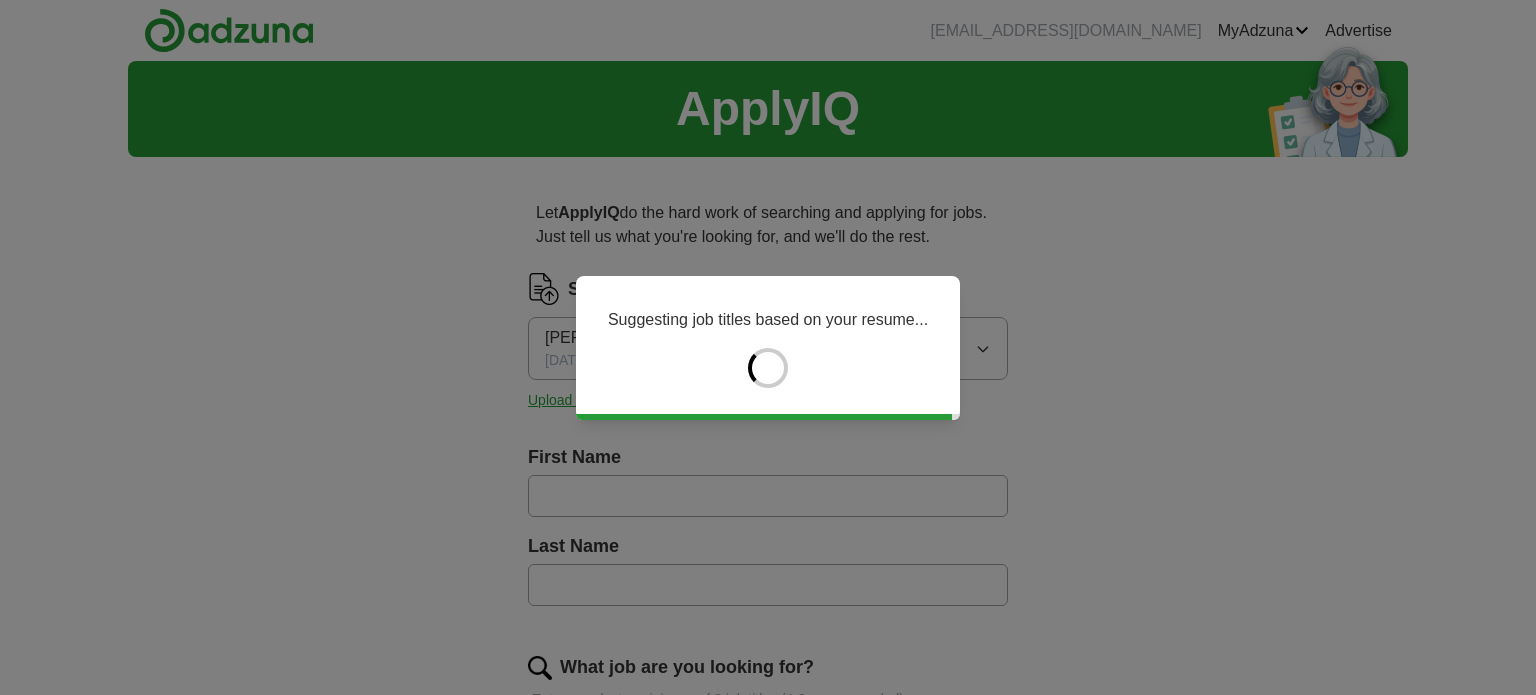 type on "*******" 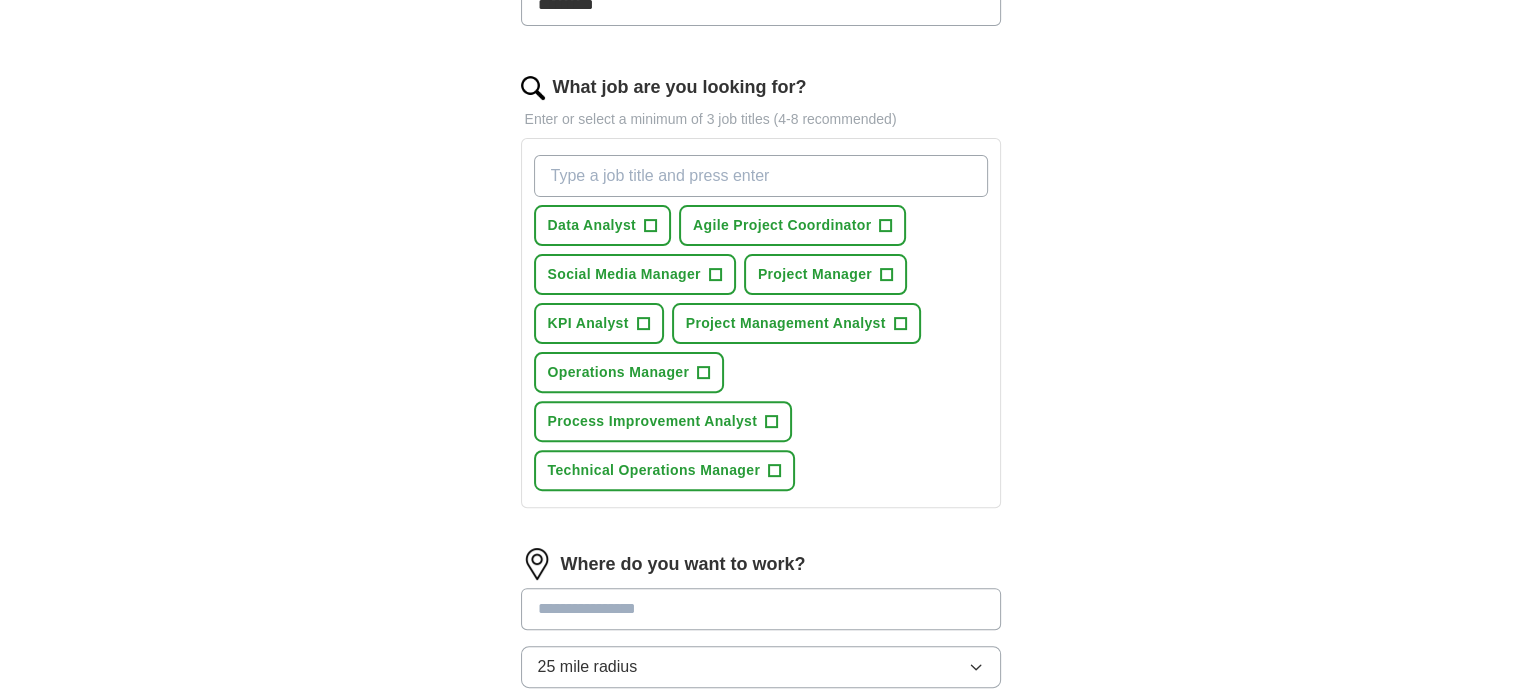 scroll, scrollTop: 600, scrollLeft: 0, axis: vertical 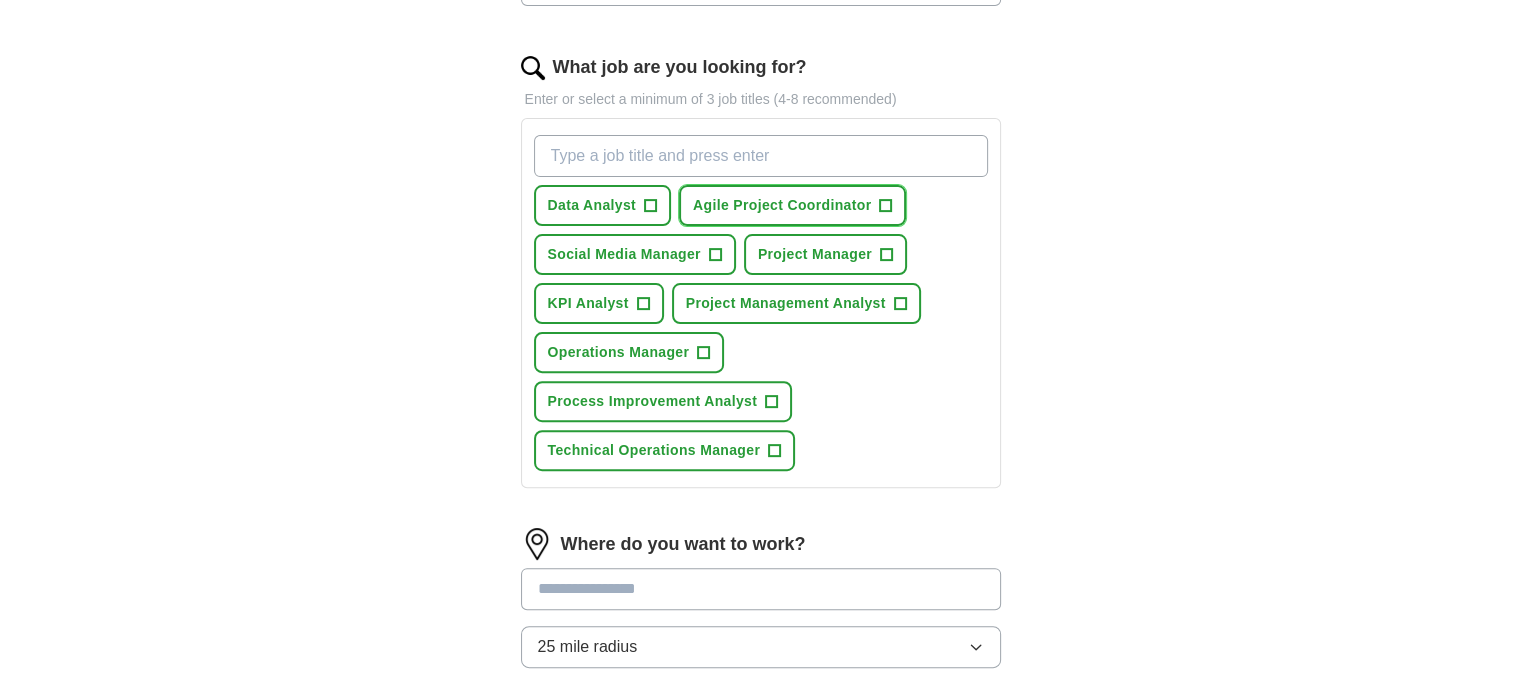 click on "Agile Project Coordinator" at bounding box center [782, 205] 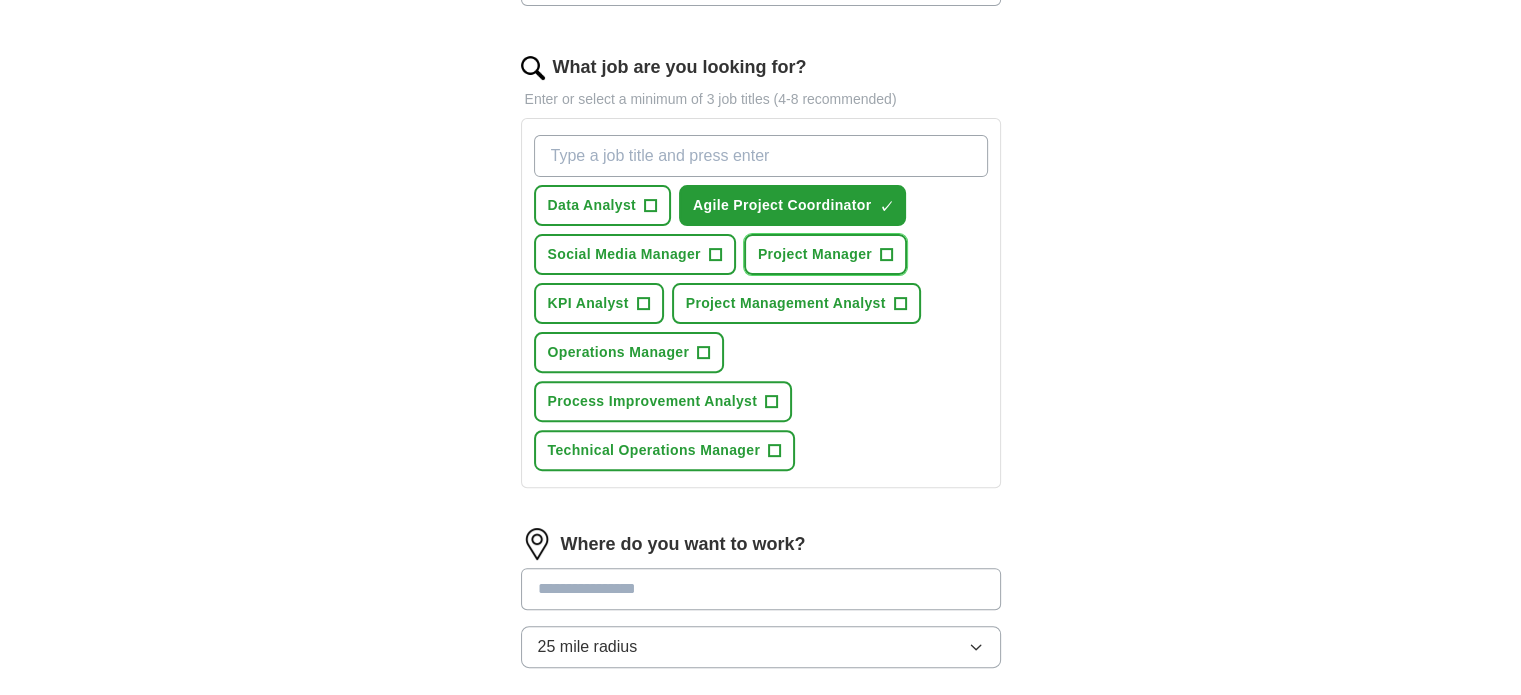 click on "Project Manager" at bounding box center (815, 254) 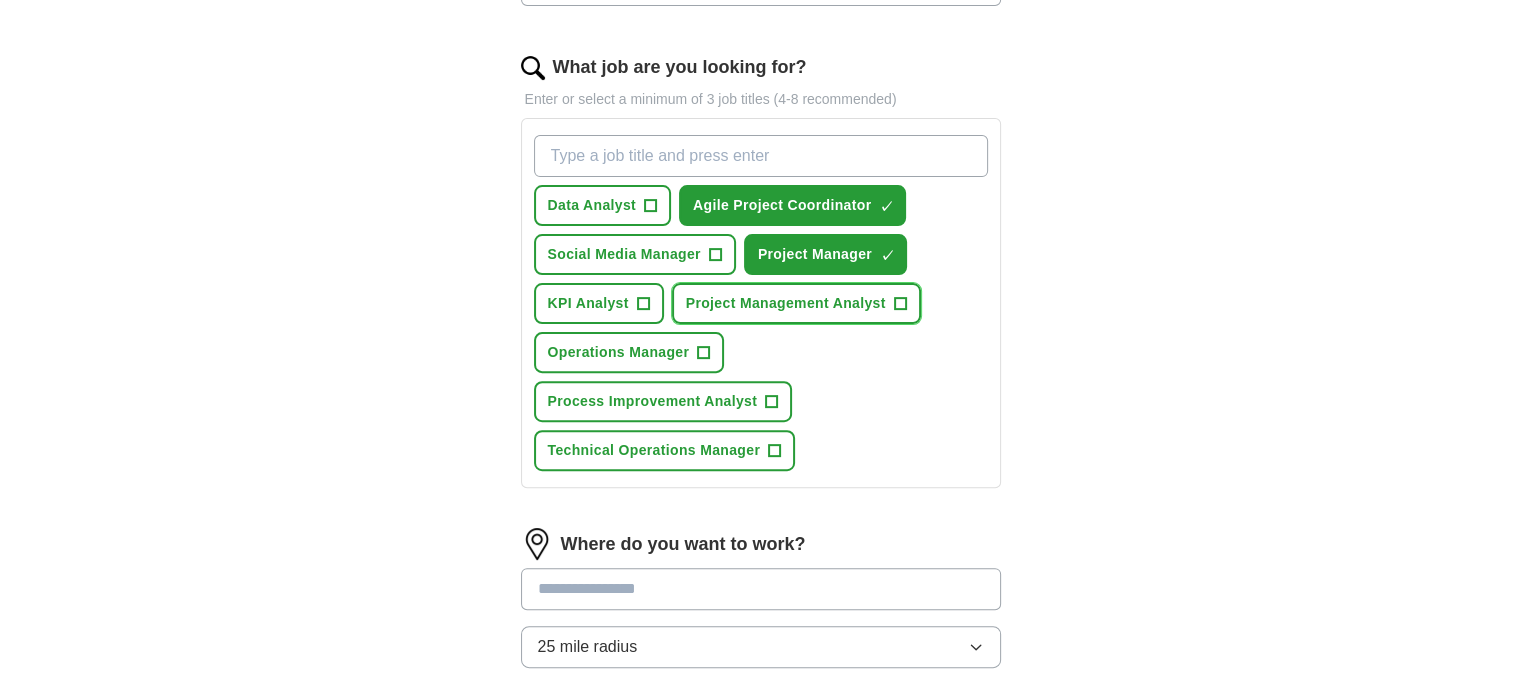 click on "Project Management Analyst" at bounding box center [786, 303] 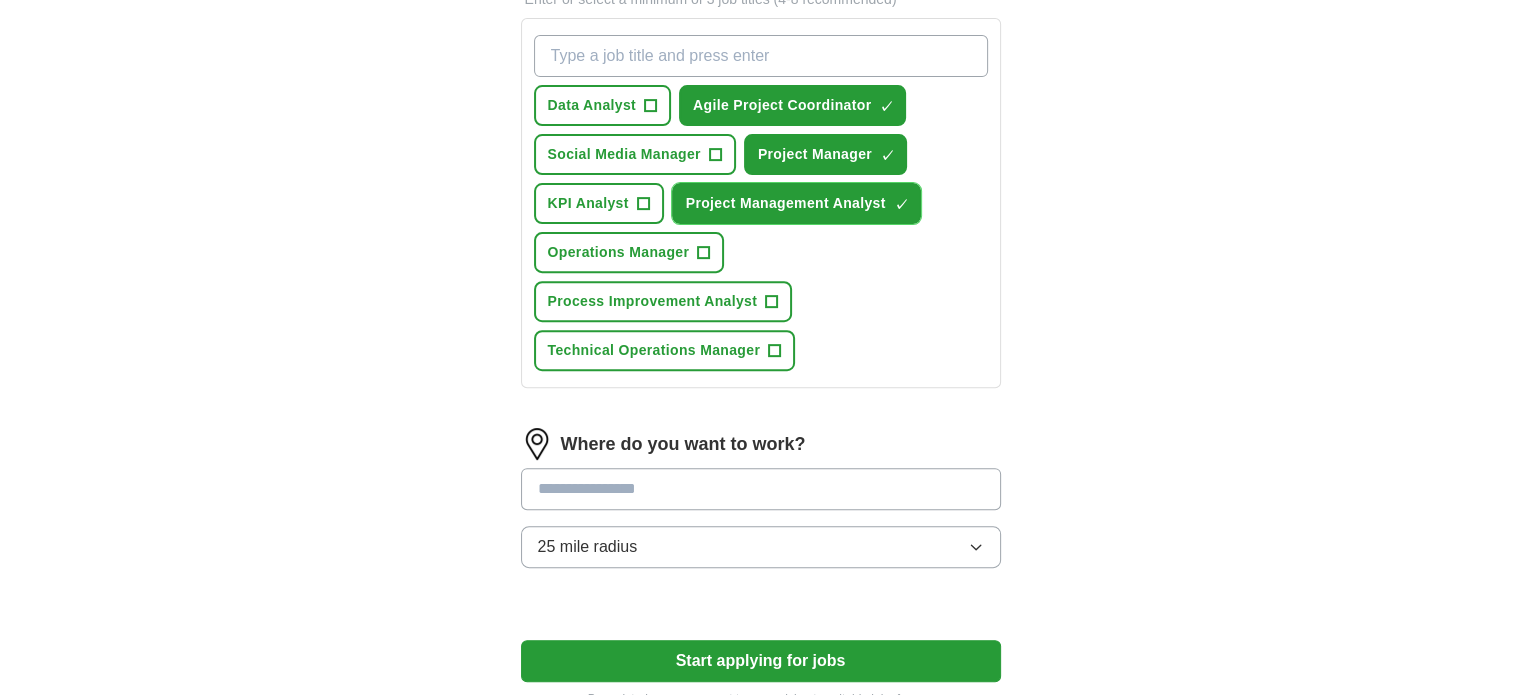 scroll, scrollTop: 800, scrollLeft: 0, axis: vertical 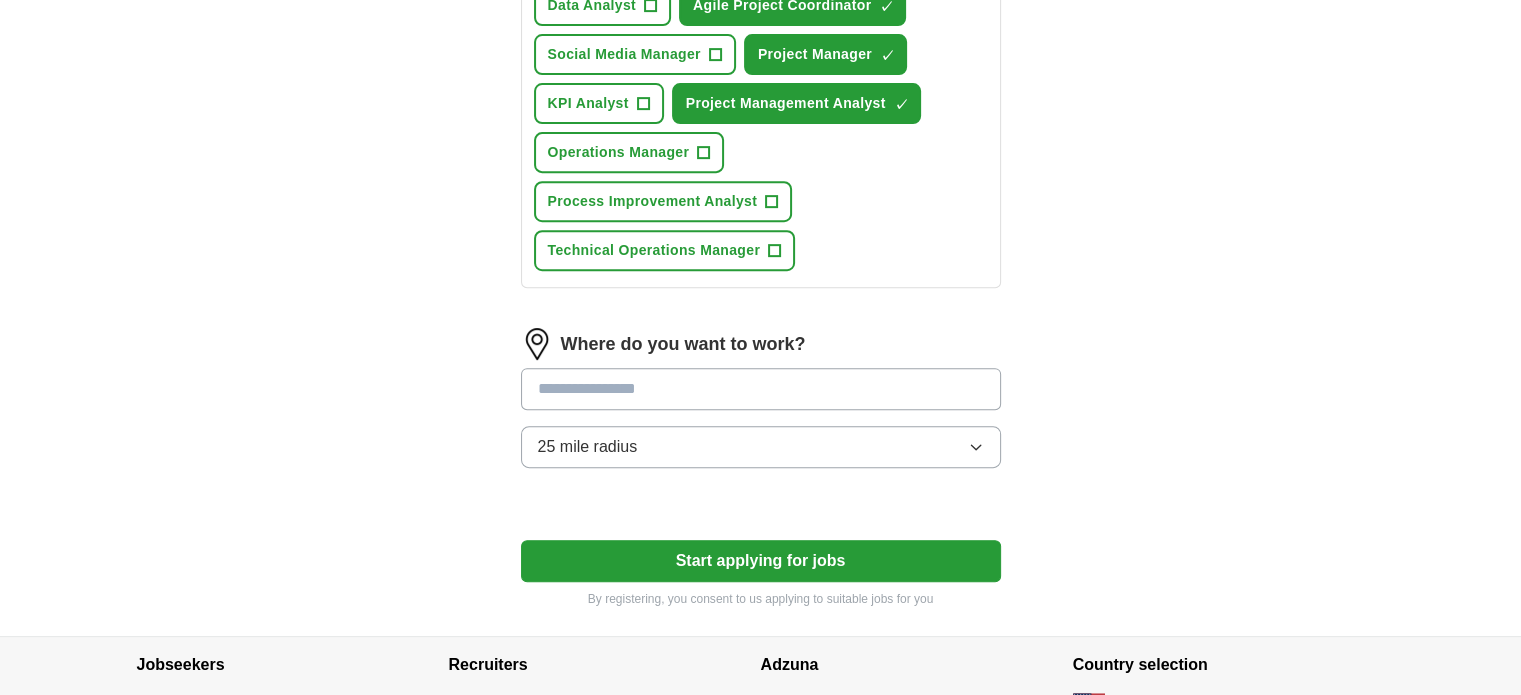 click at bounding box center (761, 389) 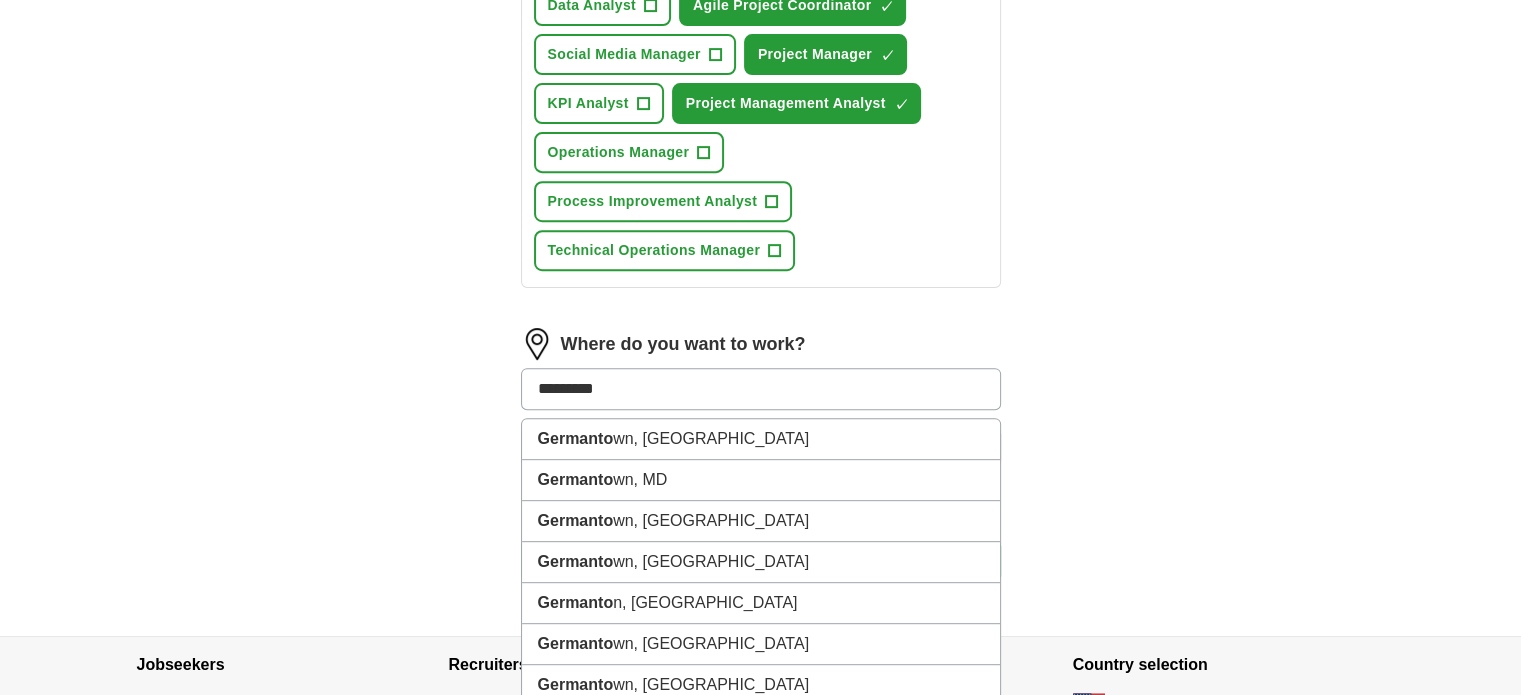 type on "**********" 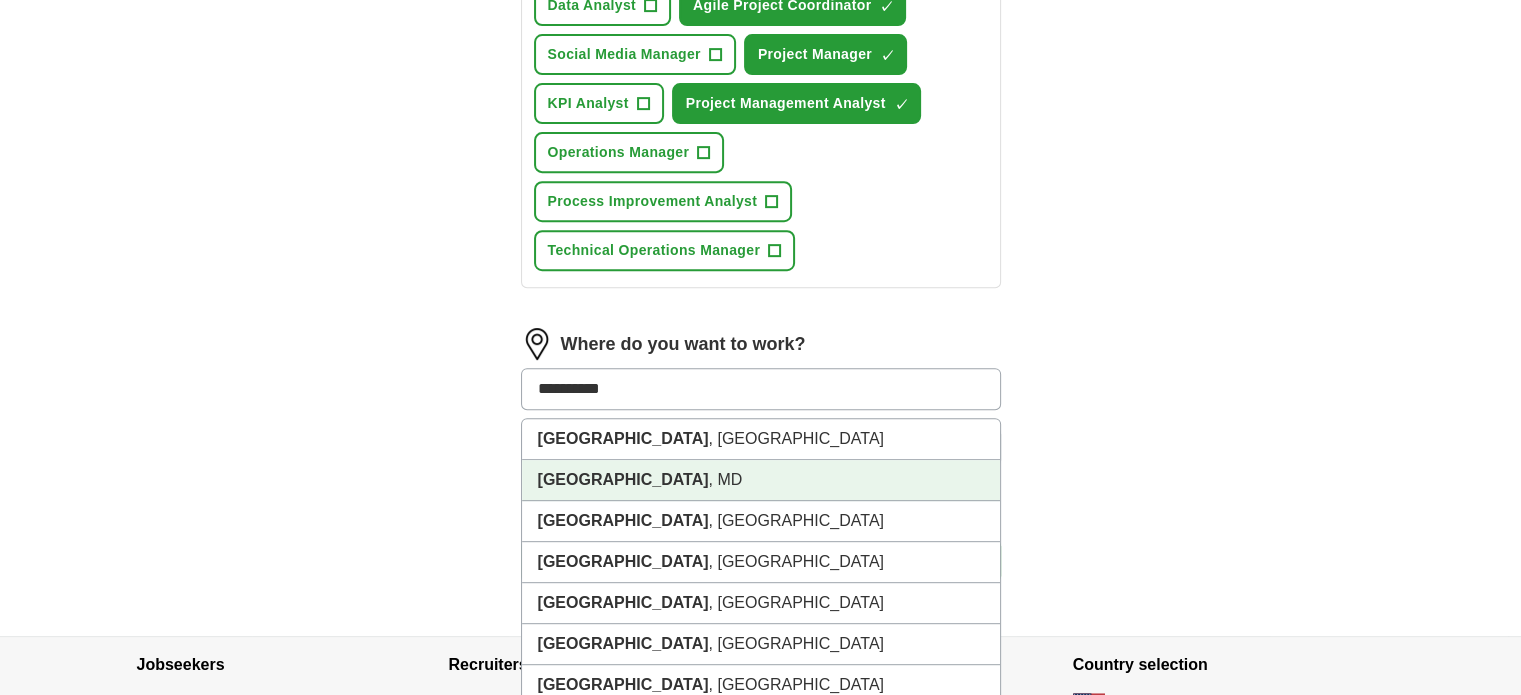 click on "[GEOGRAPHIC_DATA] , [GEOGRAPHIC_DATA]" at bounding box center [761, 480] 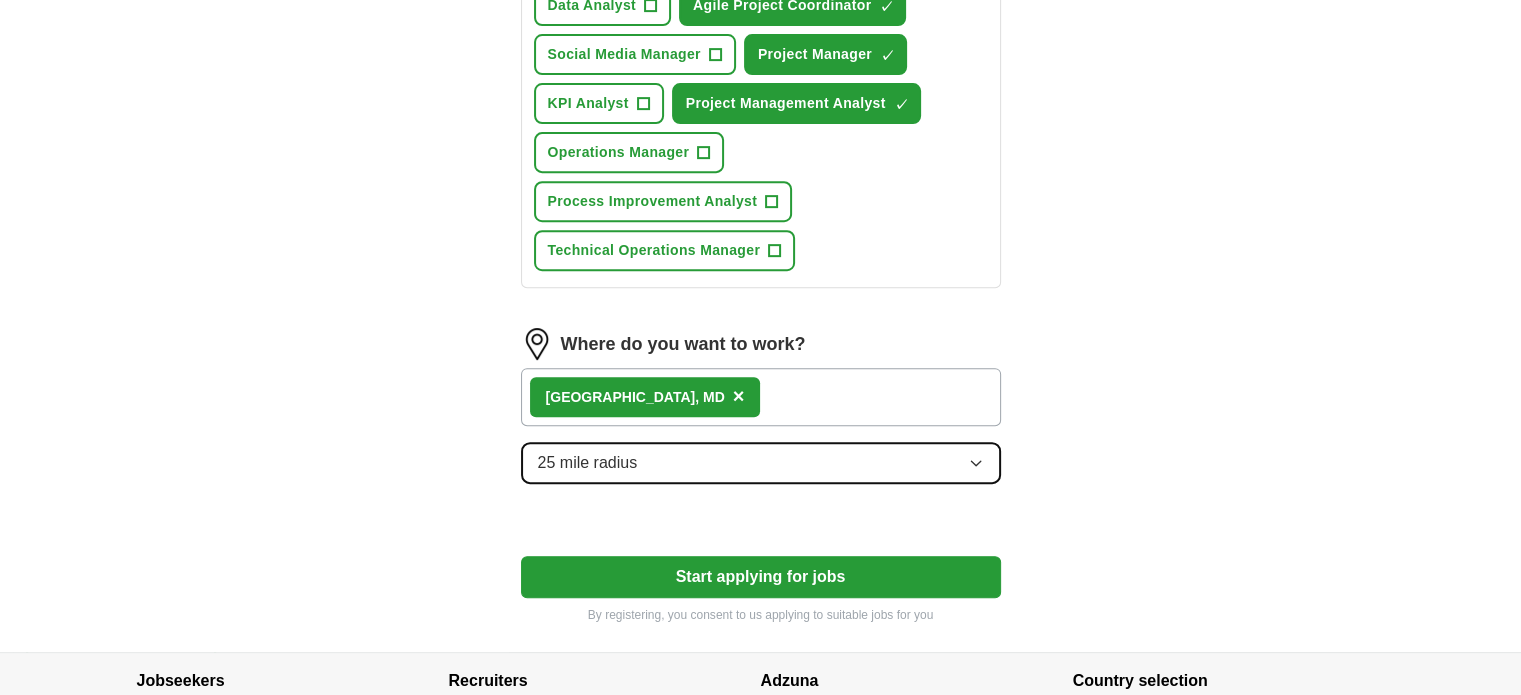 click on "25 mile radius" at bounding box center [588, 463] 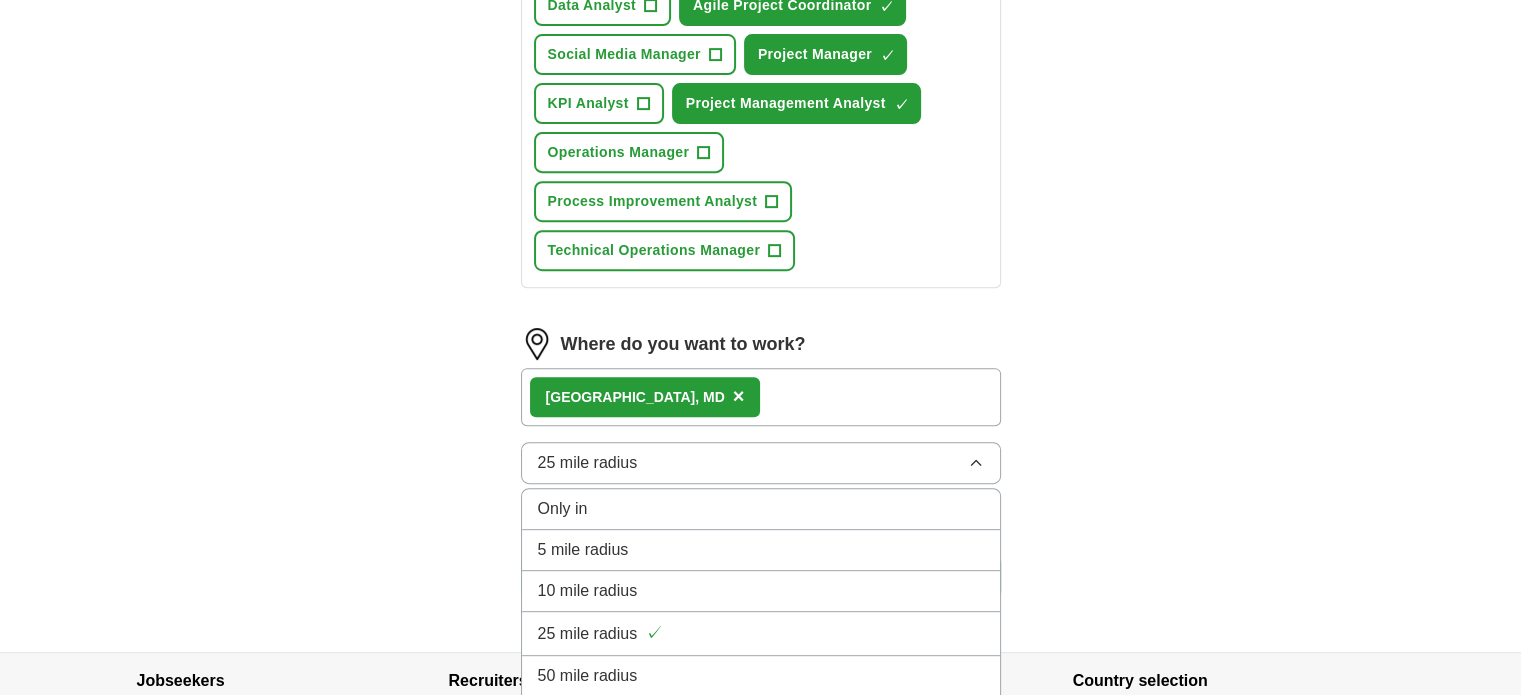 click on "Let  ApplyIQ  do the hard work of searching and applying for jobs. Just tell us what you're looking for, and we'll do the rest. Select a resume [PERSON_NAME] 2025.pdf [DATE] 14:22 Upload a different  resume First Name ******* Last Name ********* What job are you looking for? Enter or select a minimum of 3 job titles (4-8 recommended) Data Analyst + Agile Project Coordinator ✓ × Social Media Manager + Project Manager ✓ × KPI Analyst + Project Management Analyst ✓ × Operations Manager + Process Improvement Analyst + Technical Operations Manager + Where do you want to work? [GEOGRAPHIC_DATA] , [GEOGRAPHIC_DATA] × 25 mile radius Only in 5 mile radius 10 mile radius 25 mile radius ✓ 50 mile radius 100 mile radius Start applying for jobs By registering, you consent to us applying to suitable jobs for you" at bounding box center (761, 12) 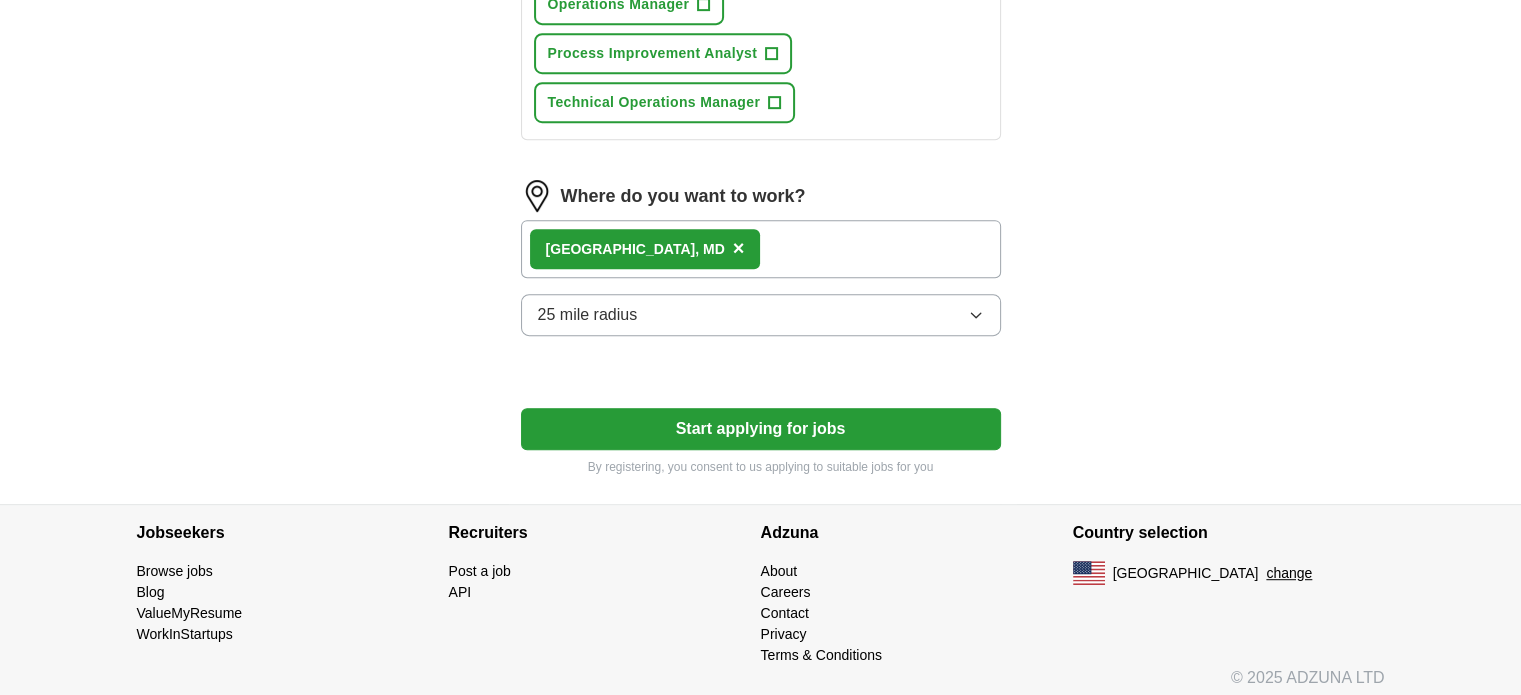 scroll, scrollTop: 950, scrollLeft: 0, axis: vertical 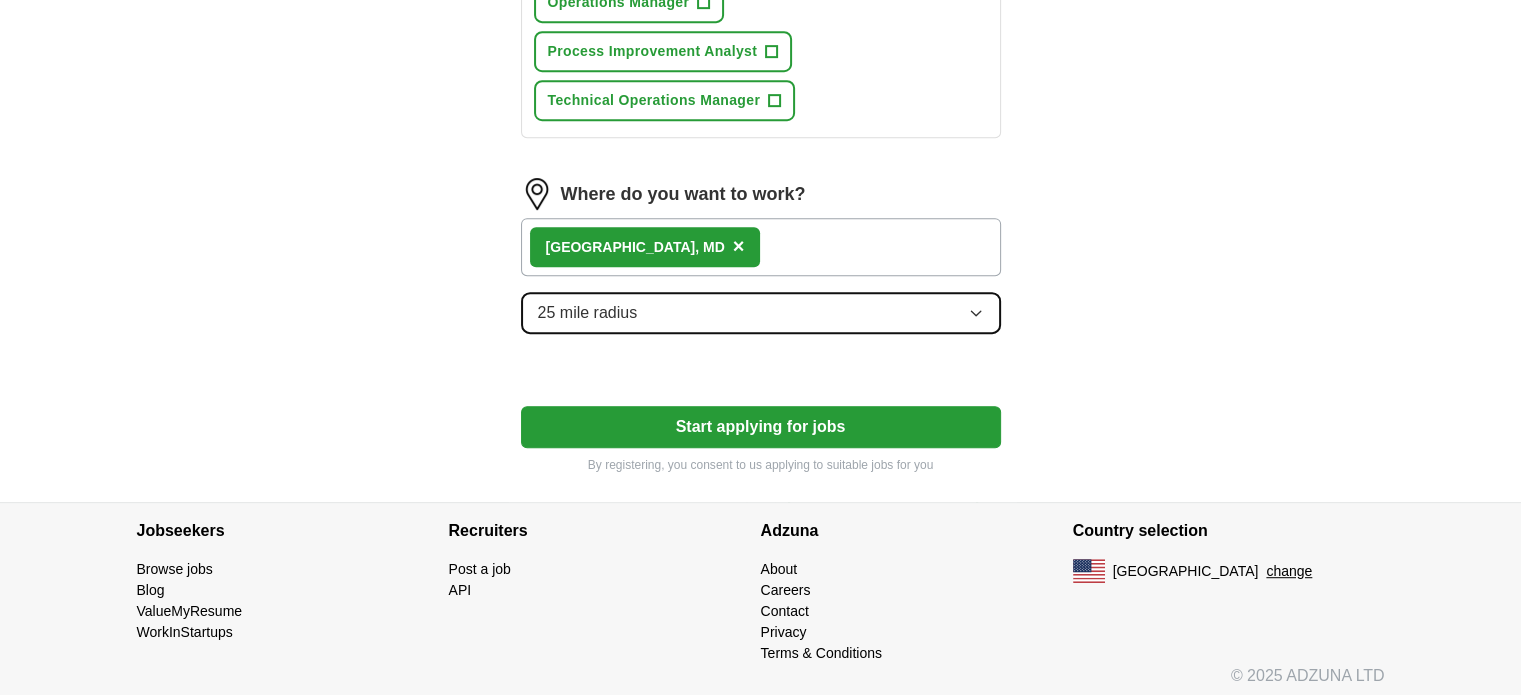 click on "25 mile radius" at bounding box center (761, 313) 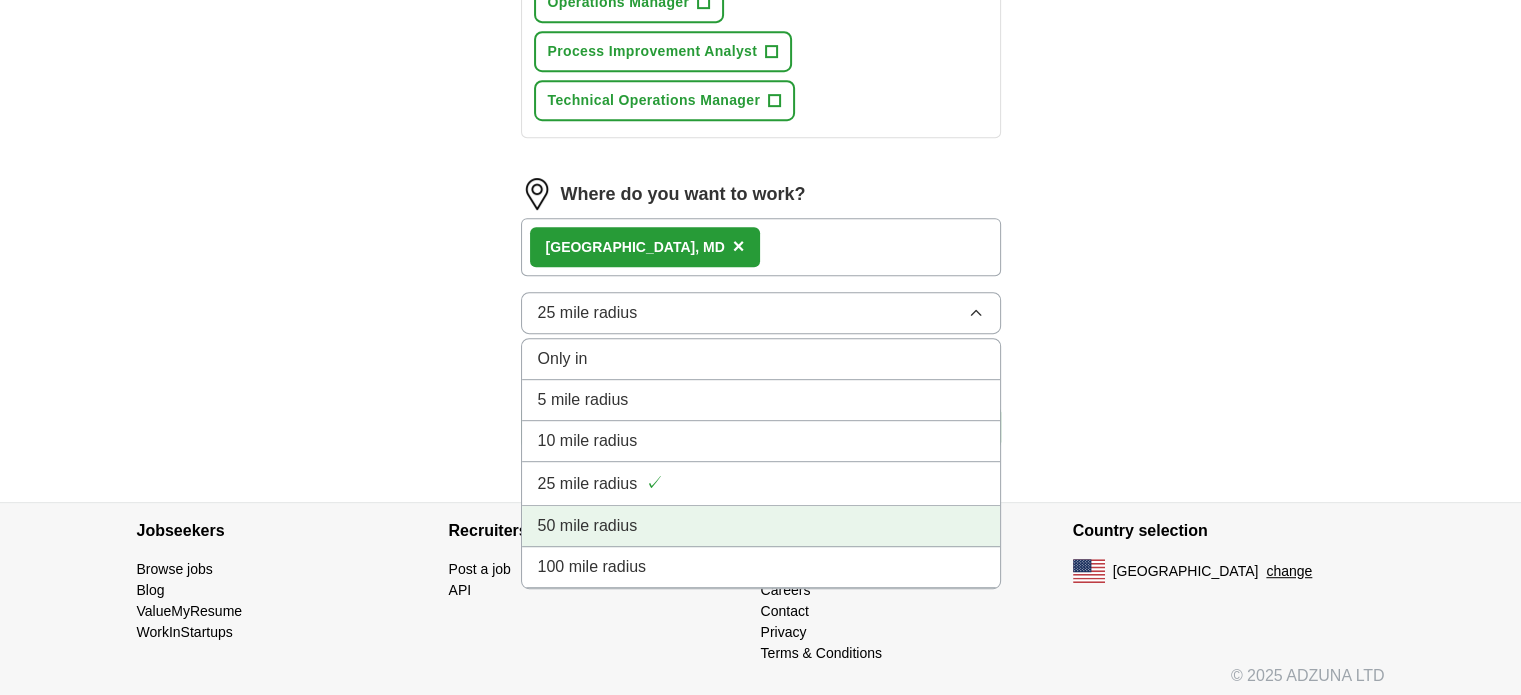 click on "50 mile radius" at bounding box center (761, 526) 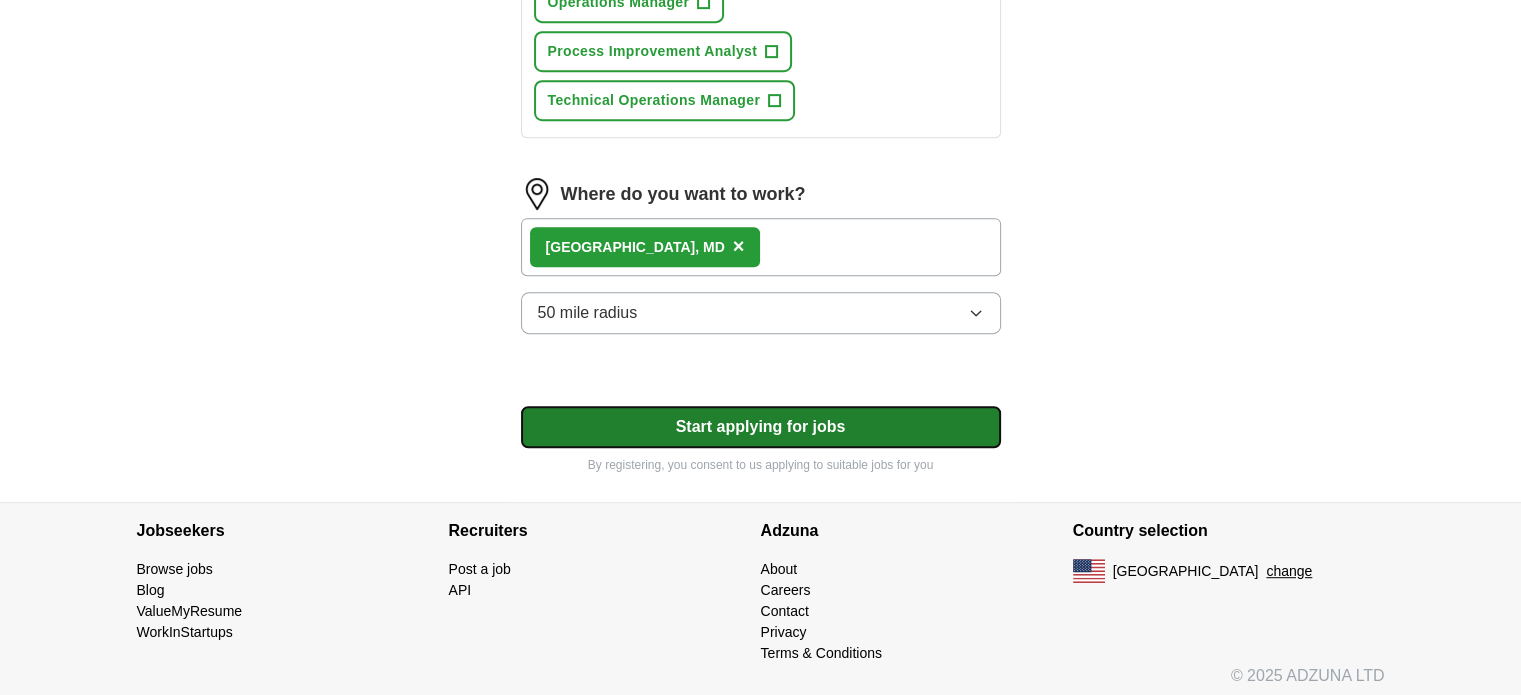 click on "Start applying for jobs" at bounding box center [761, 427] 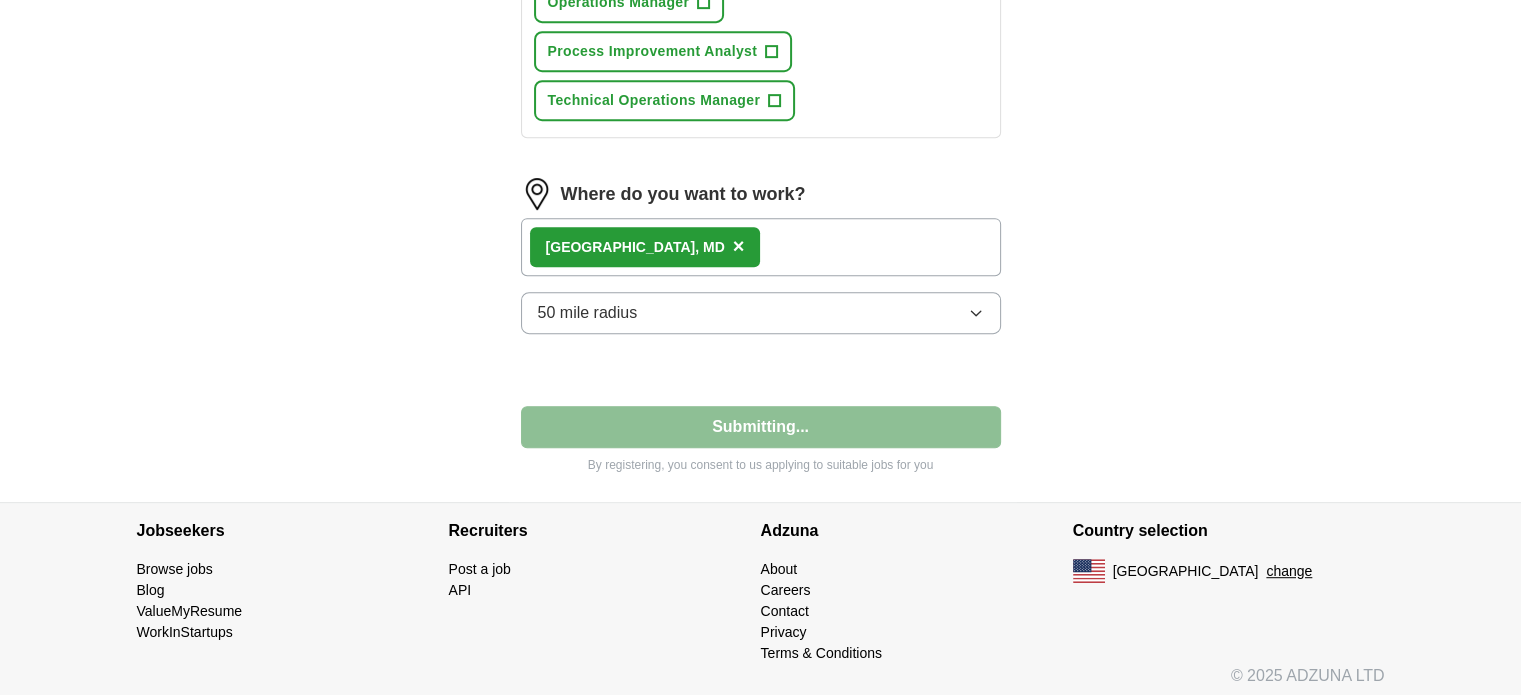 select on "**" 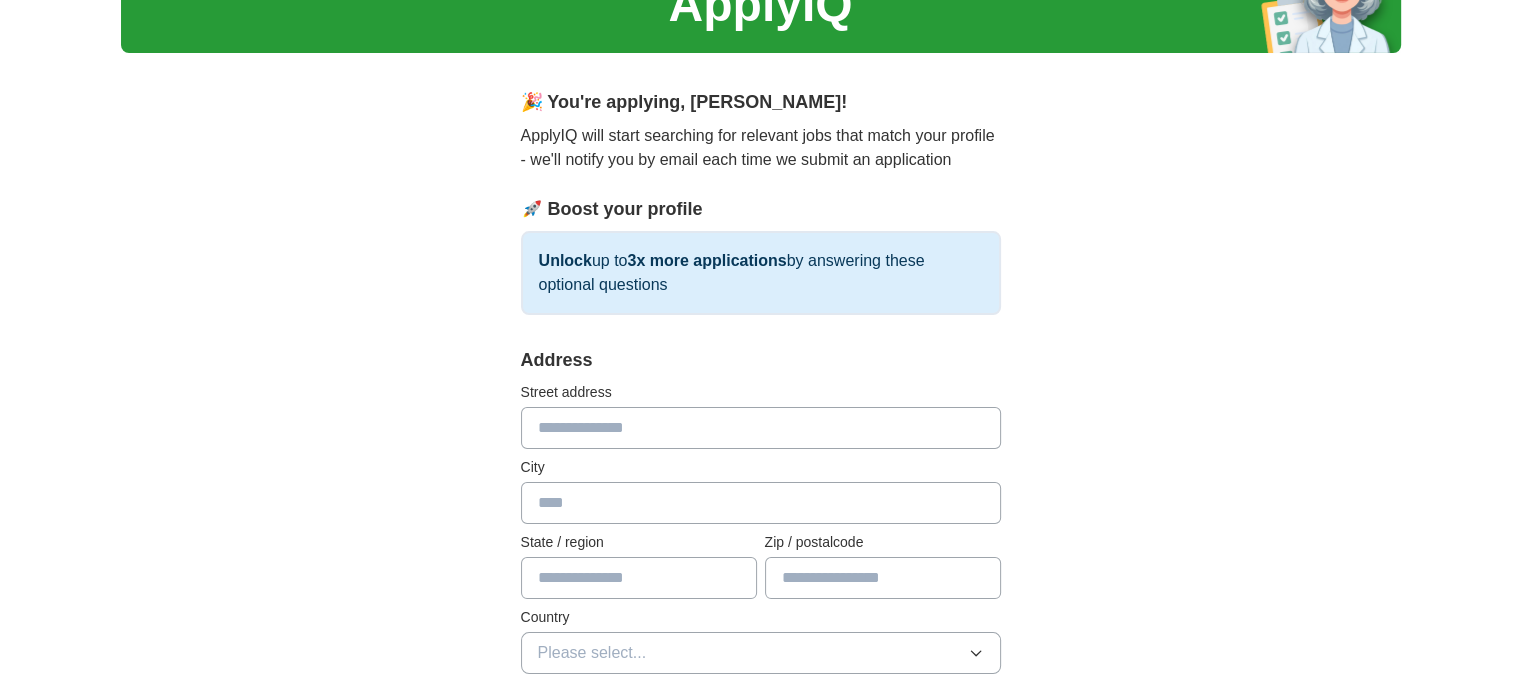 scroll, scrollTop: 200, scrollLeft: 0, axis: vertical 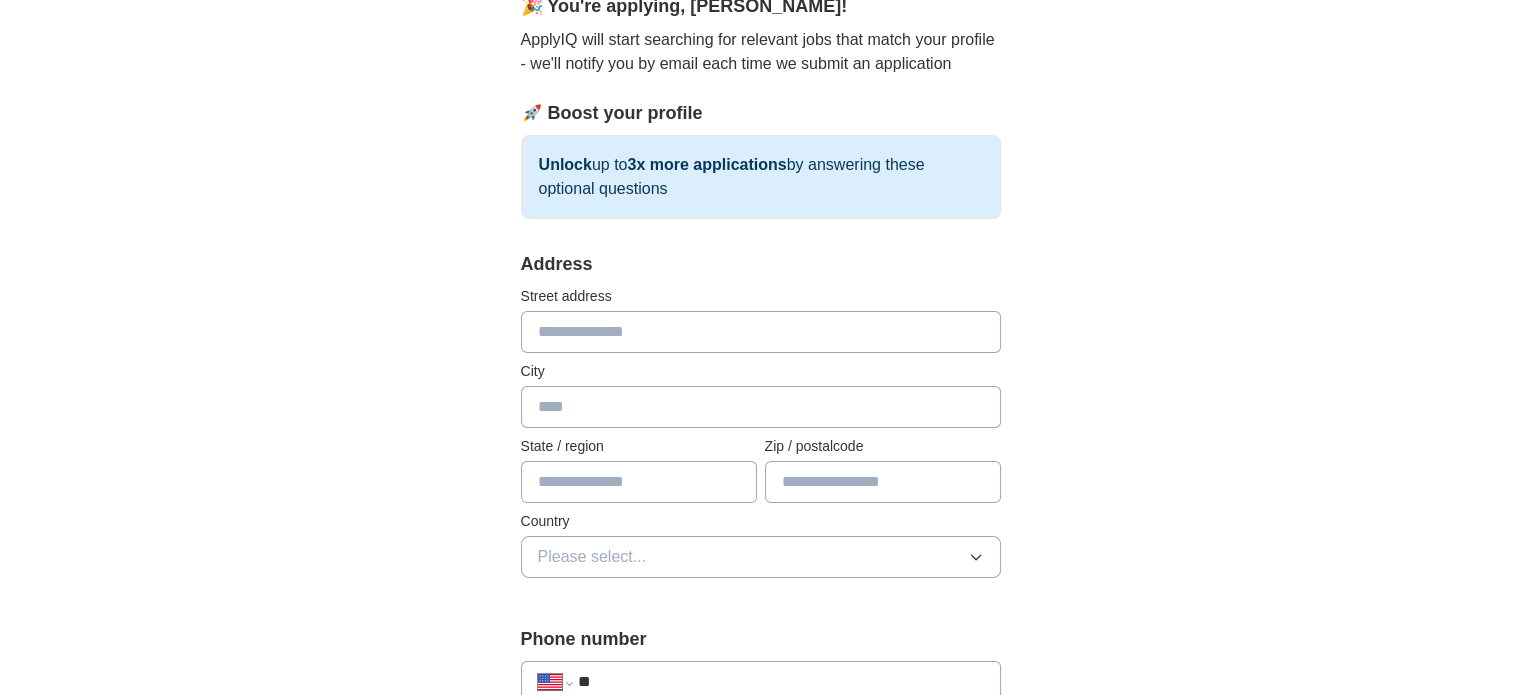 click at bounding box center (761, 332) 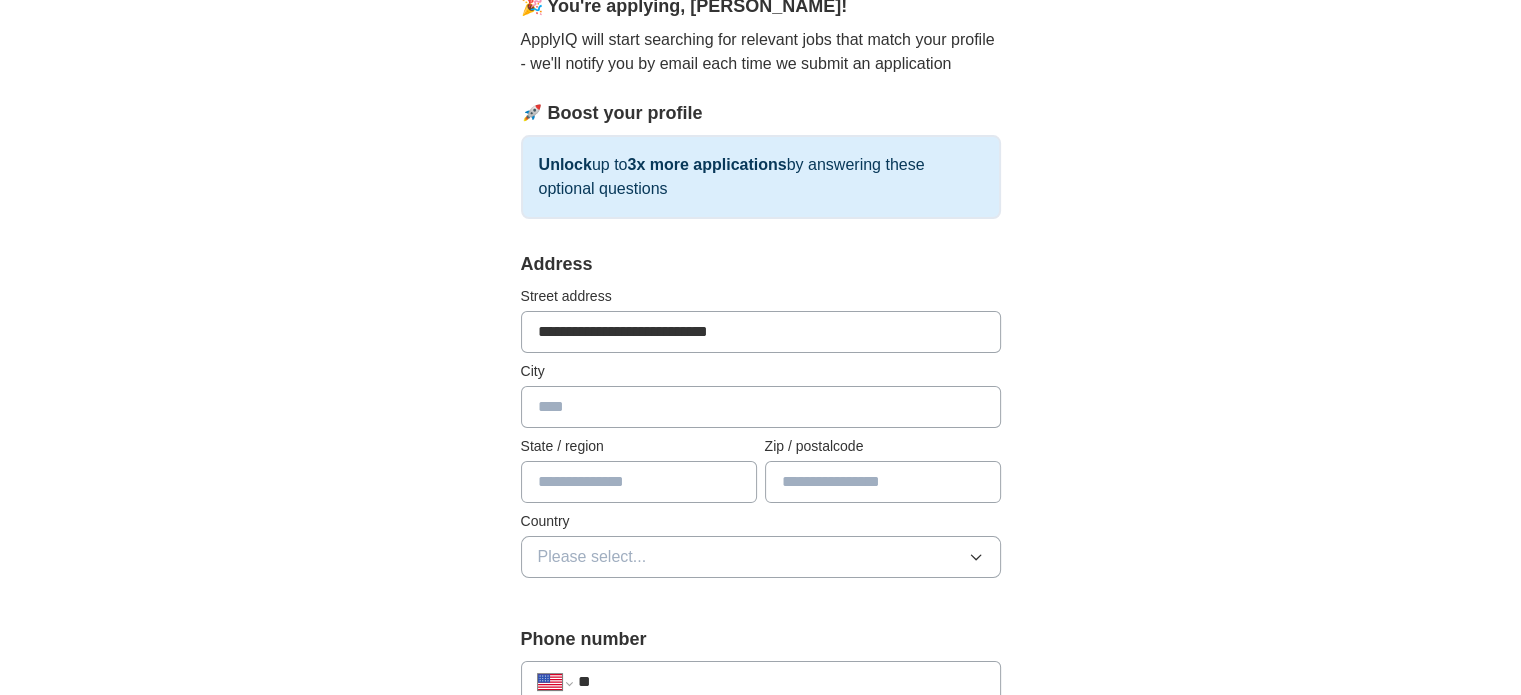 type on "**********" 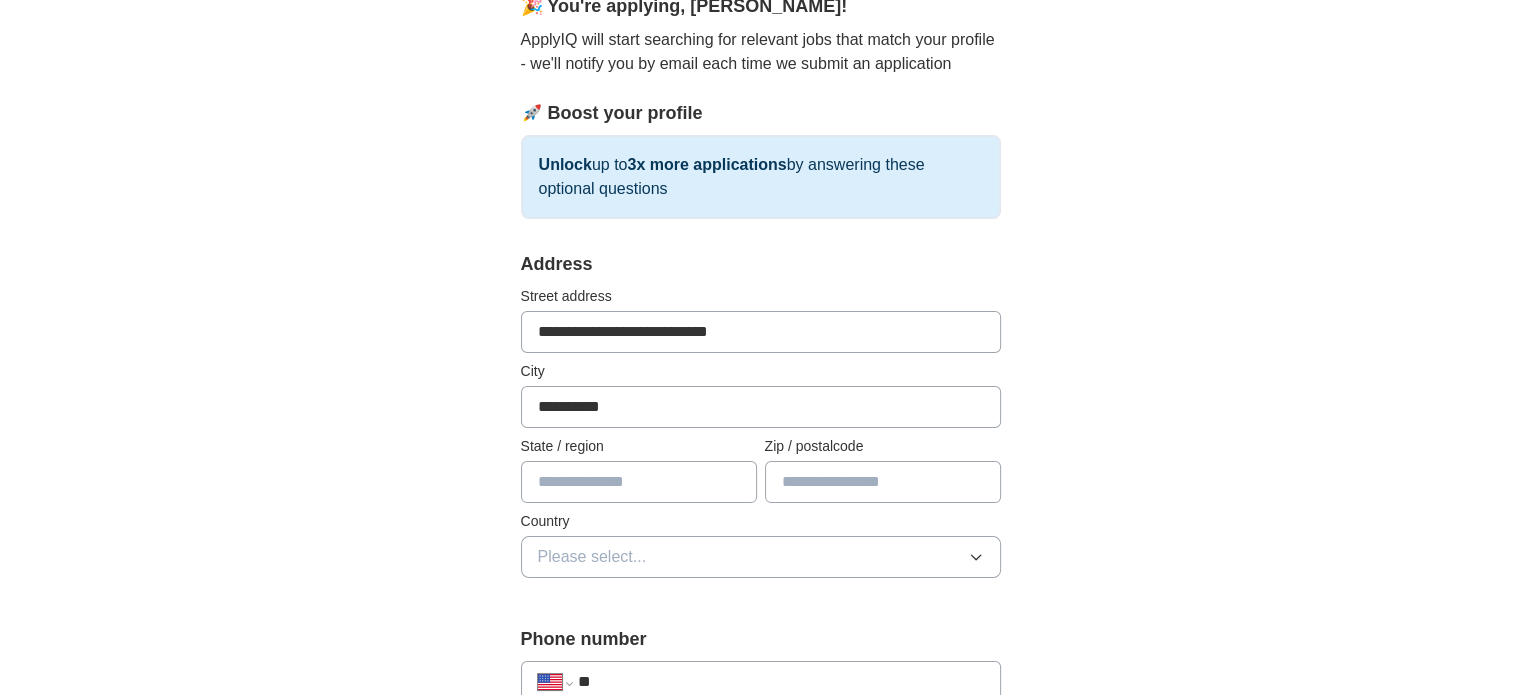 type on "********" 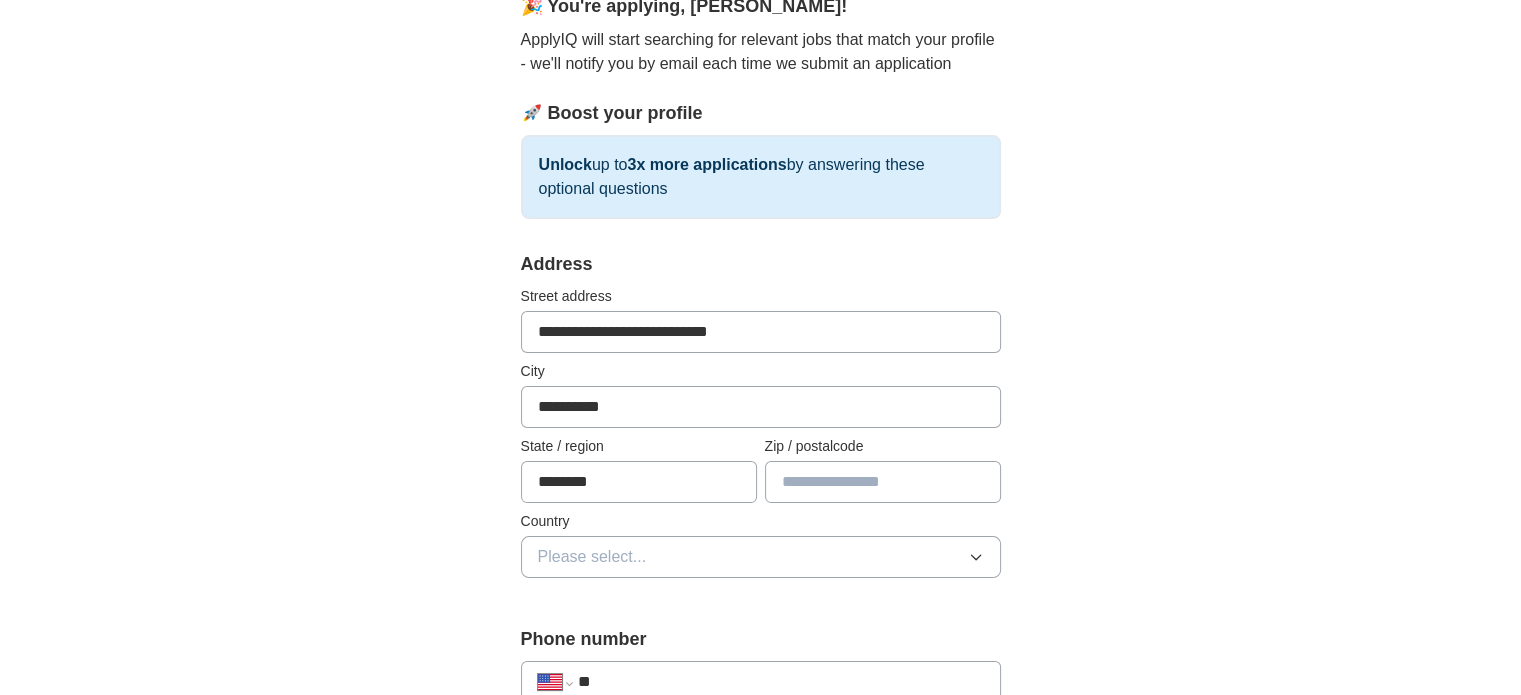 type on "*****" 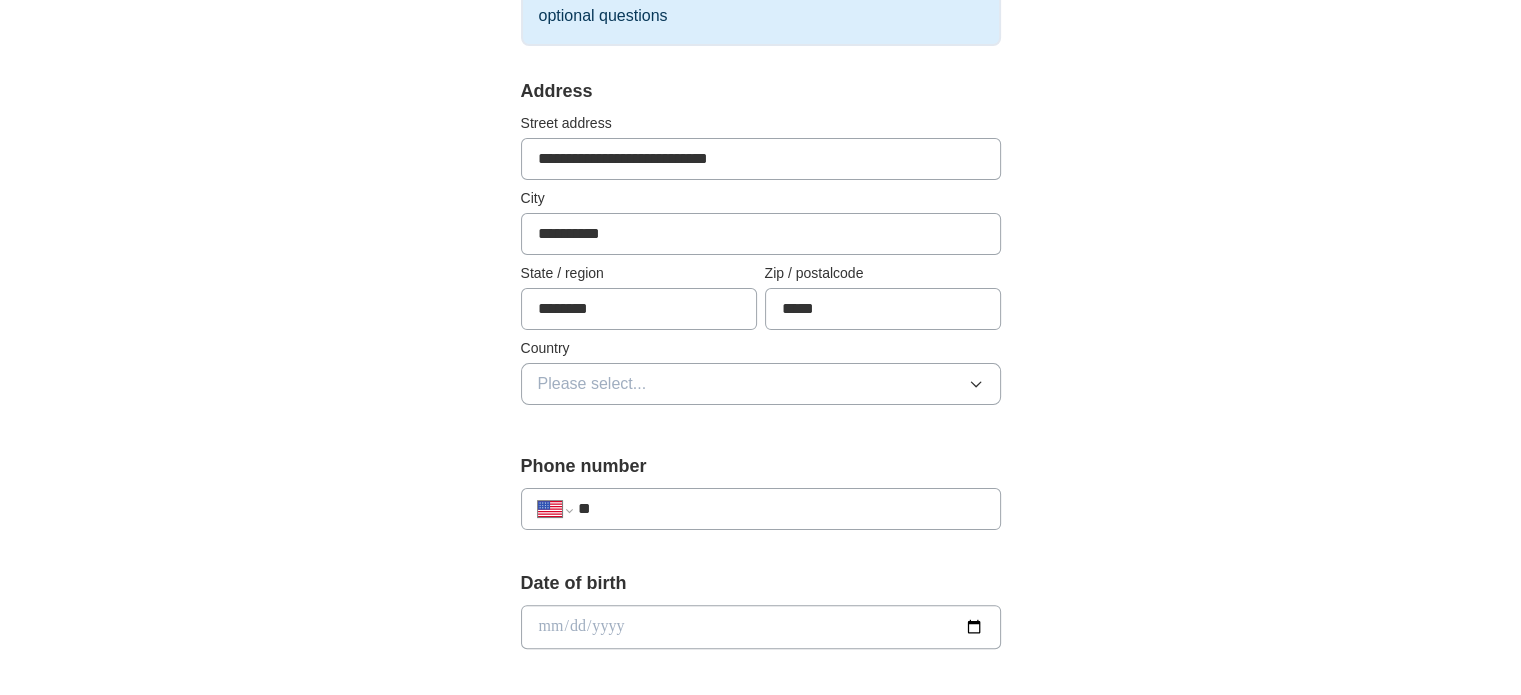 scroll, scrollTop: 400, scrollLeft: 0, axis: vertical 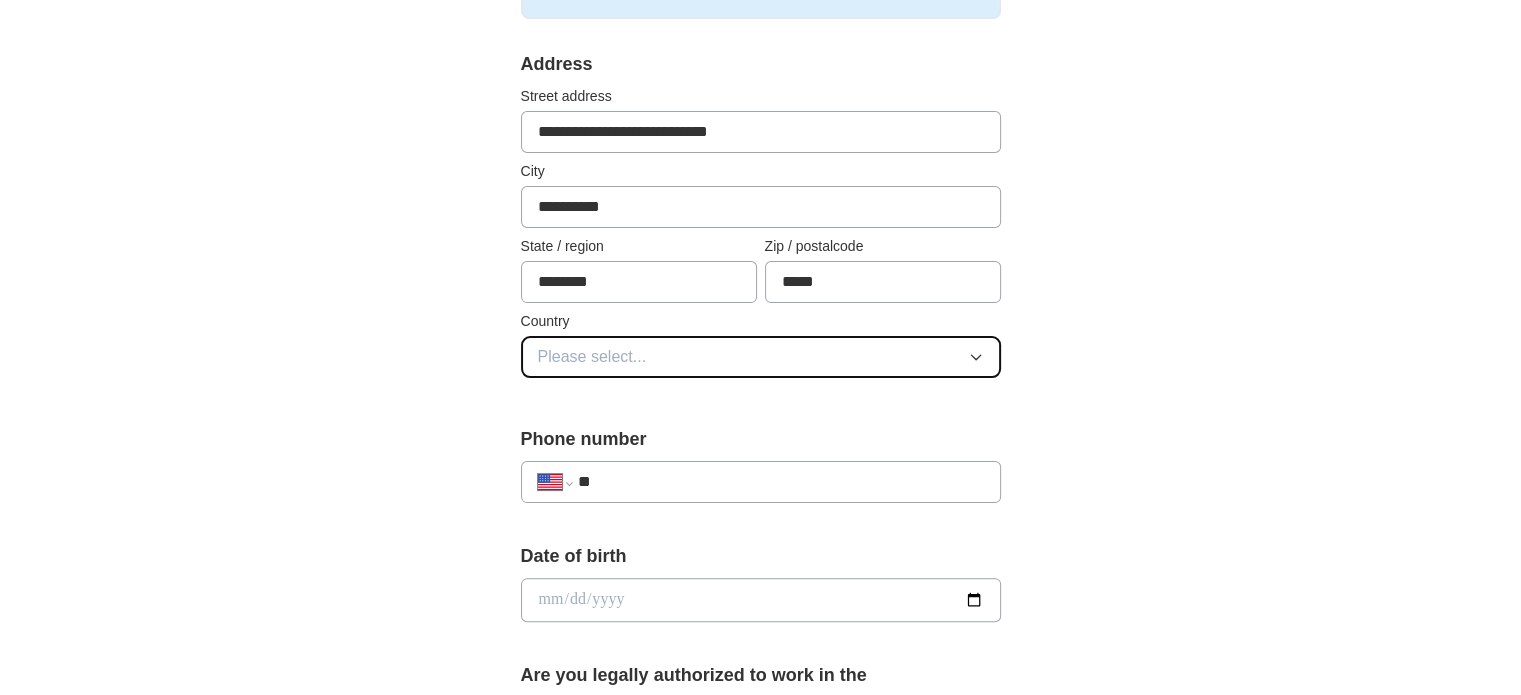 click on "Please select..." at bounding box center [592, 357] 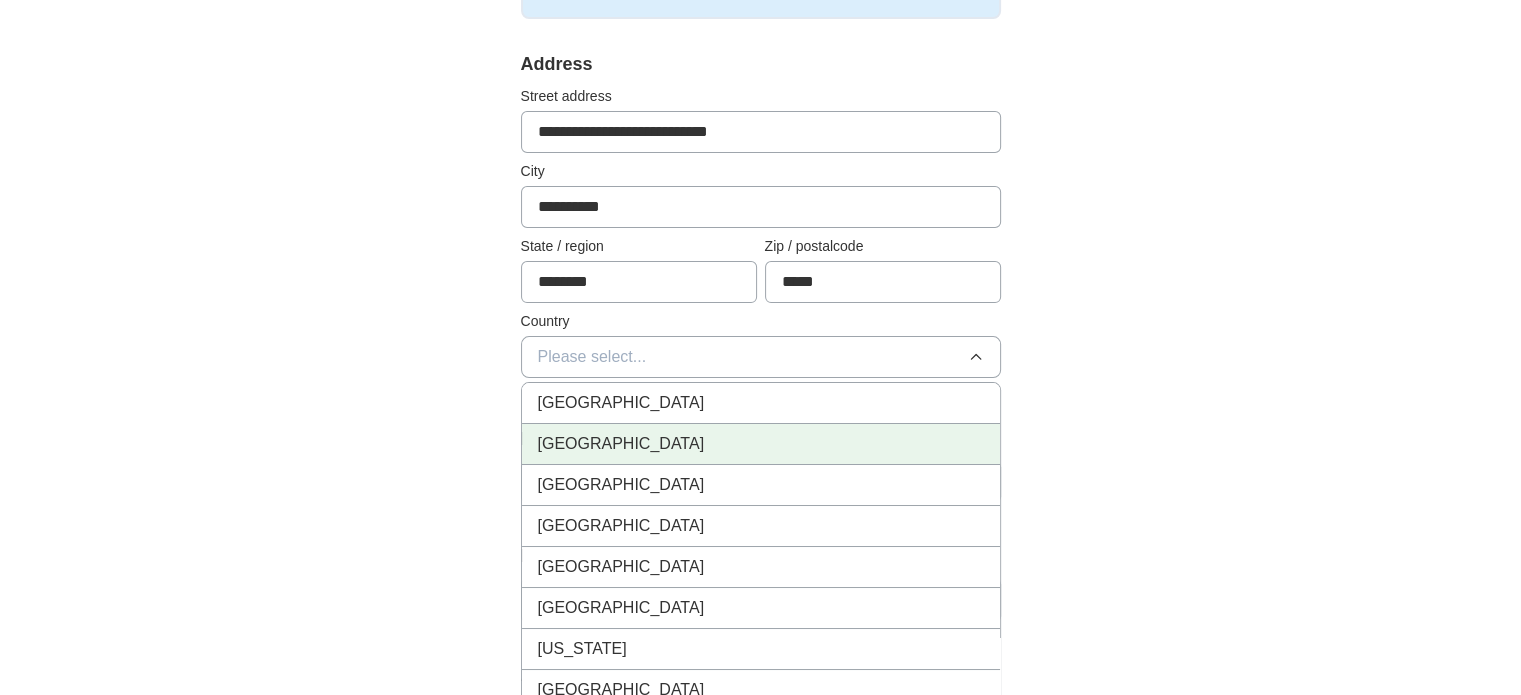 click on "[GEOGRAPHIC_DATA]" at bounding box center [621, 444] 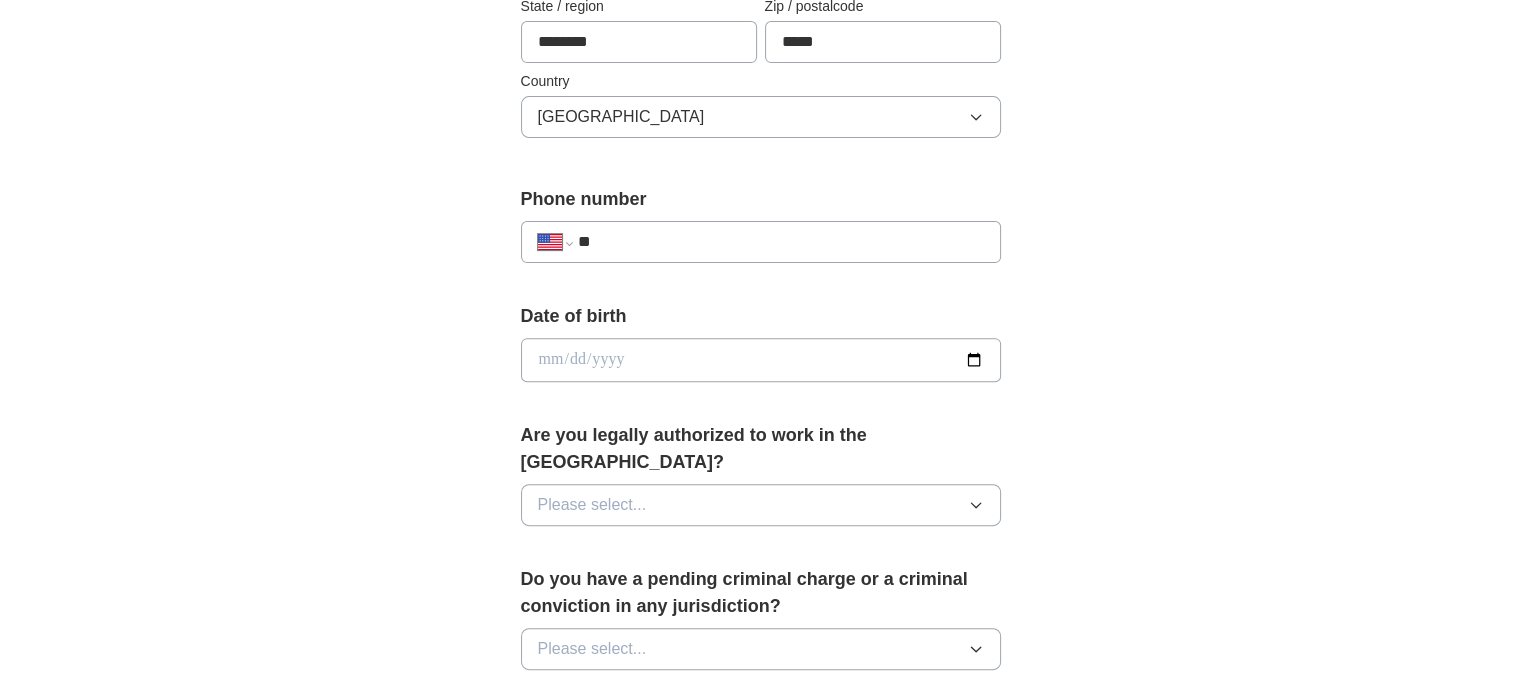 scroll, scrollTop: 700, scrollLeft: 0, axis: vertical 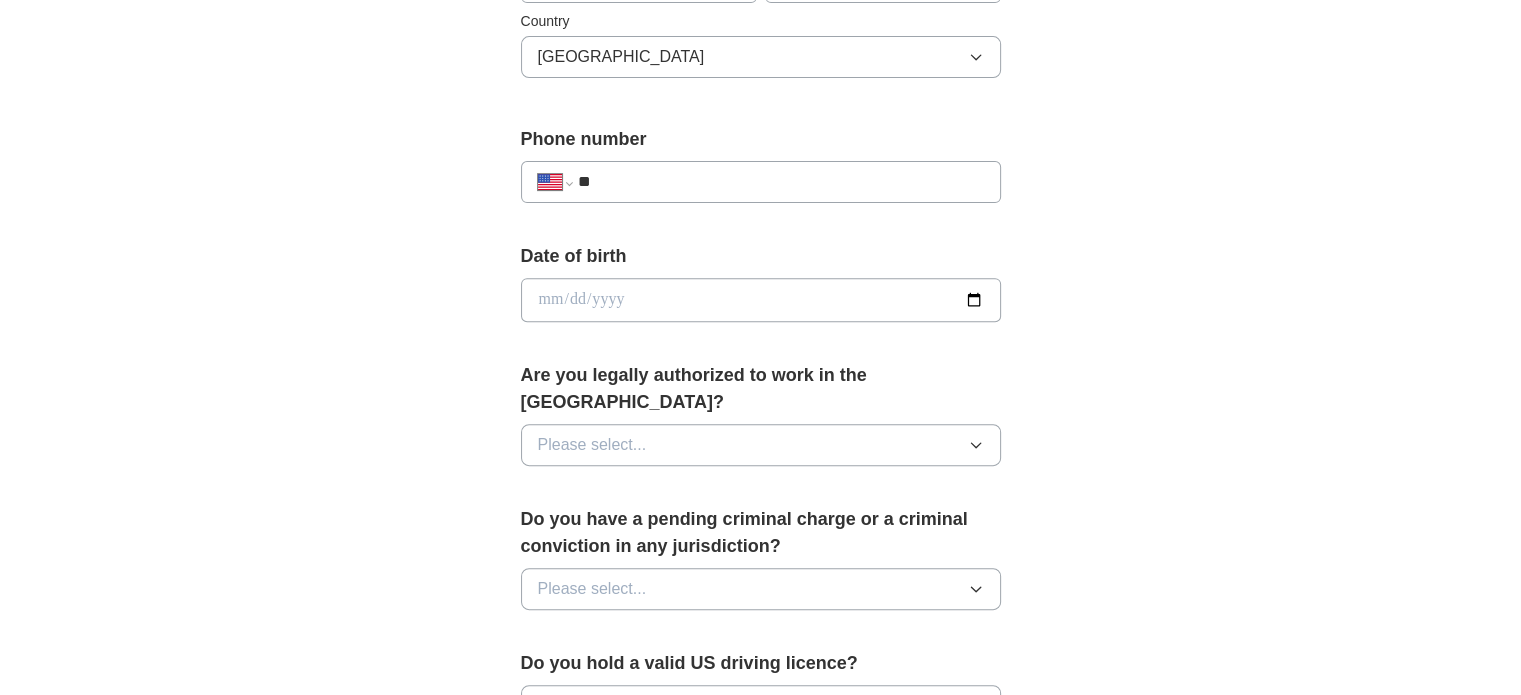 click on "**" at bounding box center [780, 182] 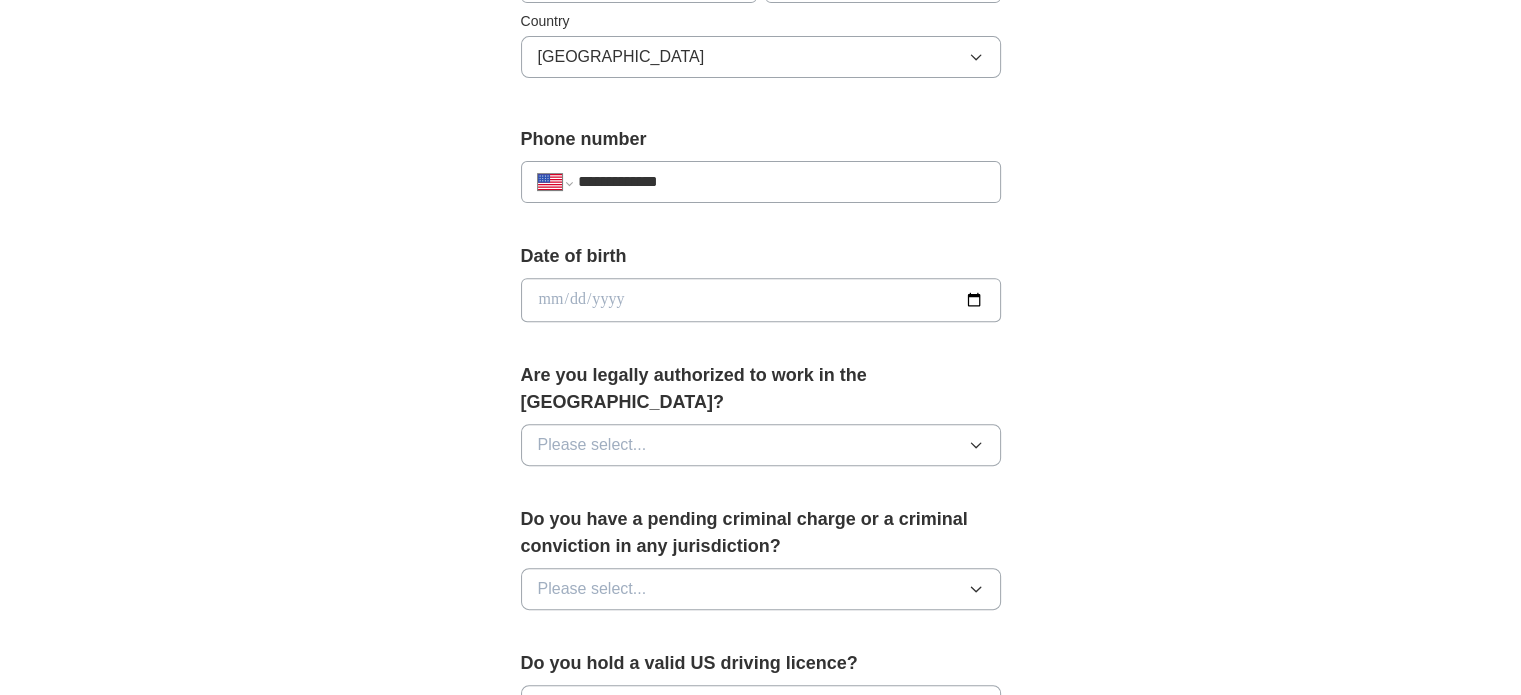 type on "**********" 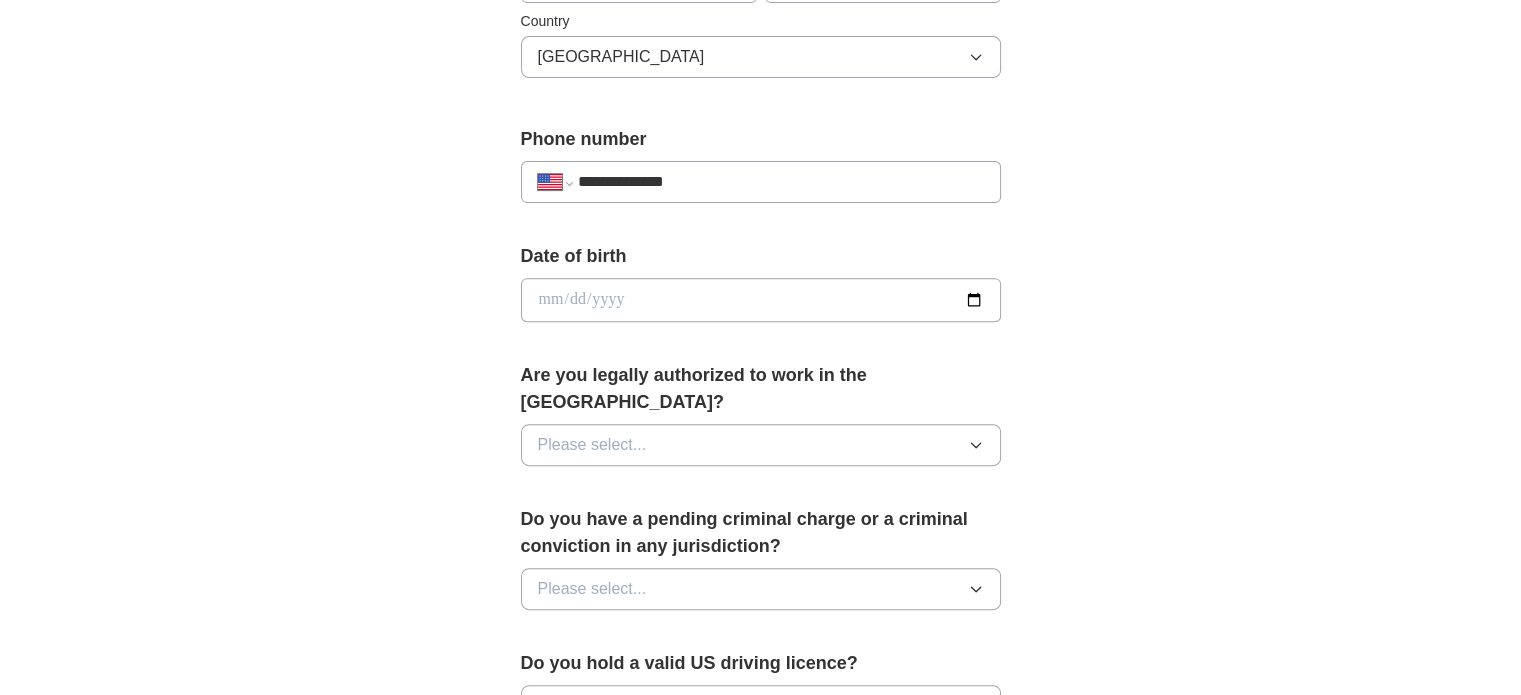 click on "**********" at bounding box center [780, 182] 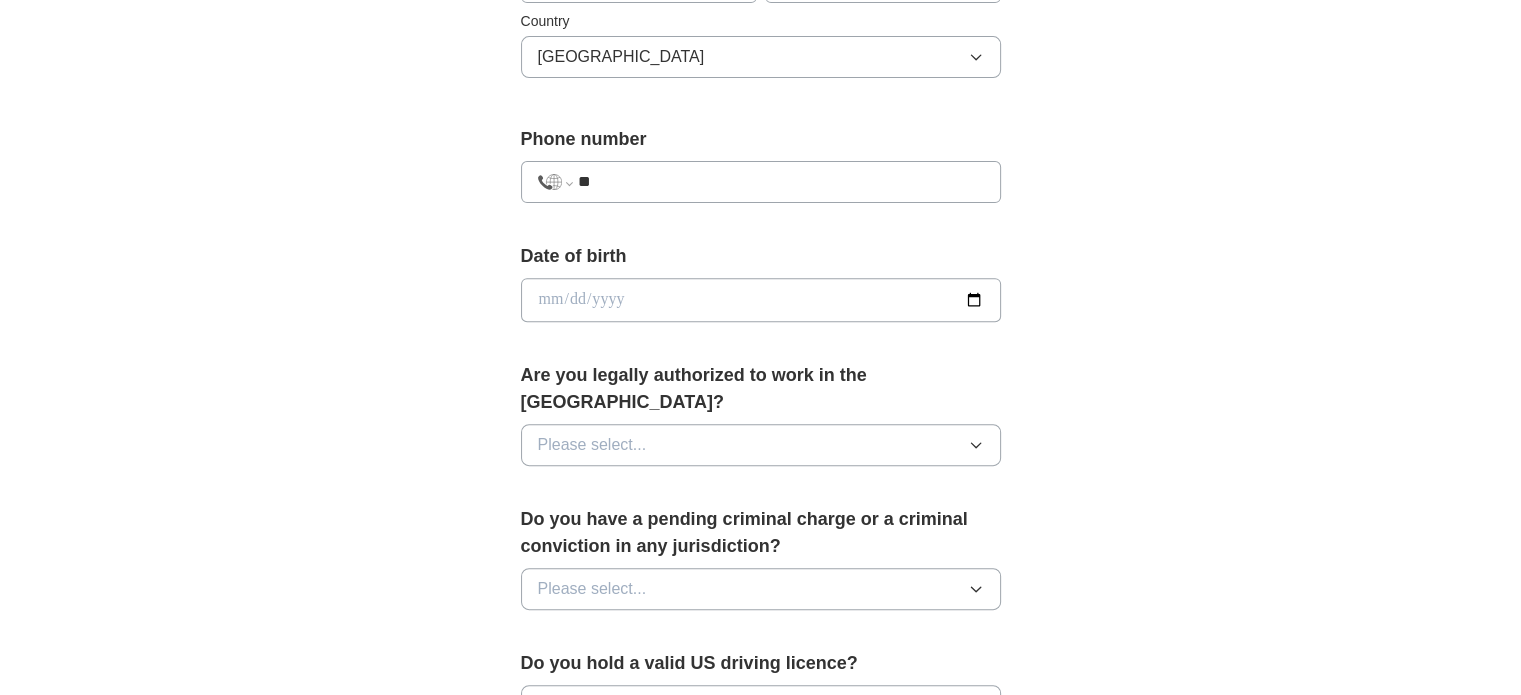 type on "***" 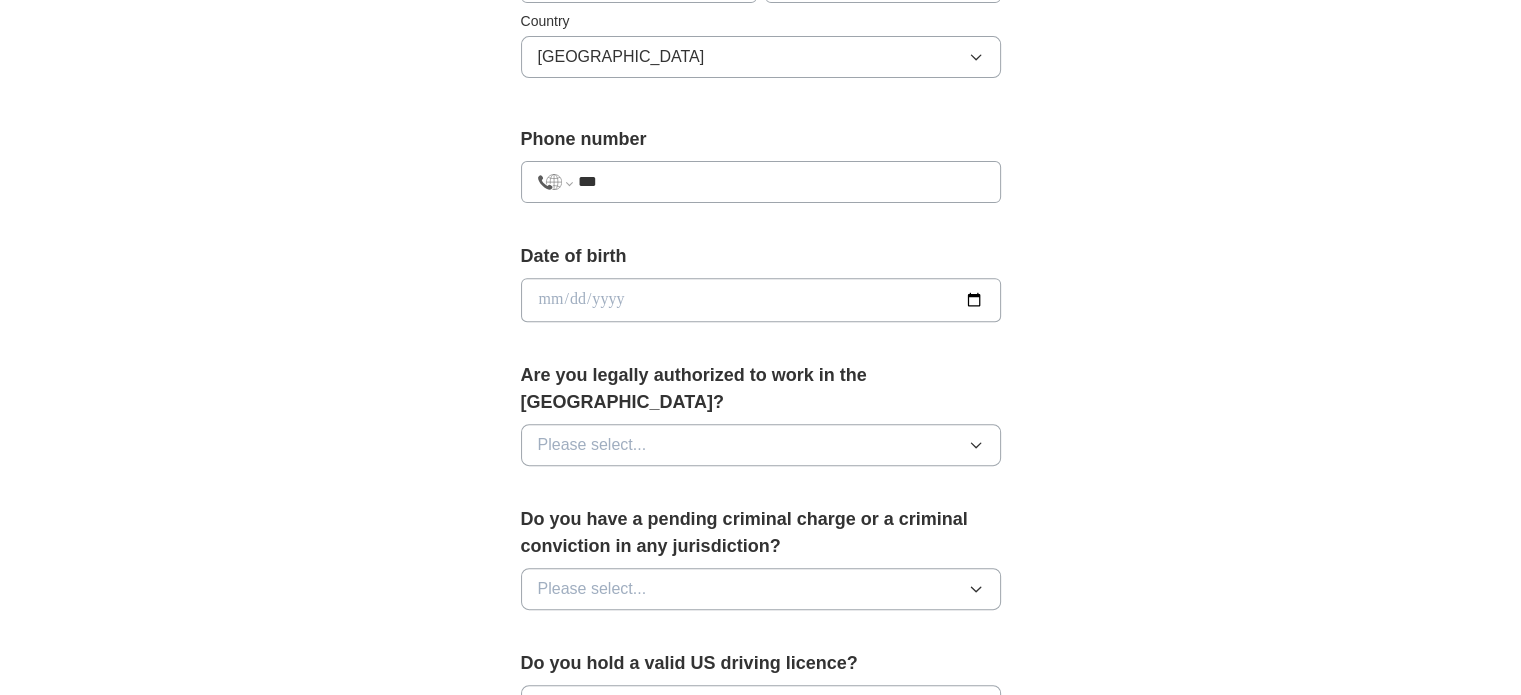 select on "**" 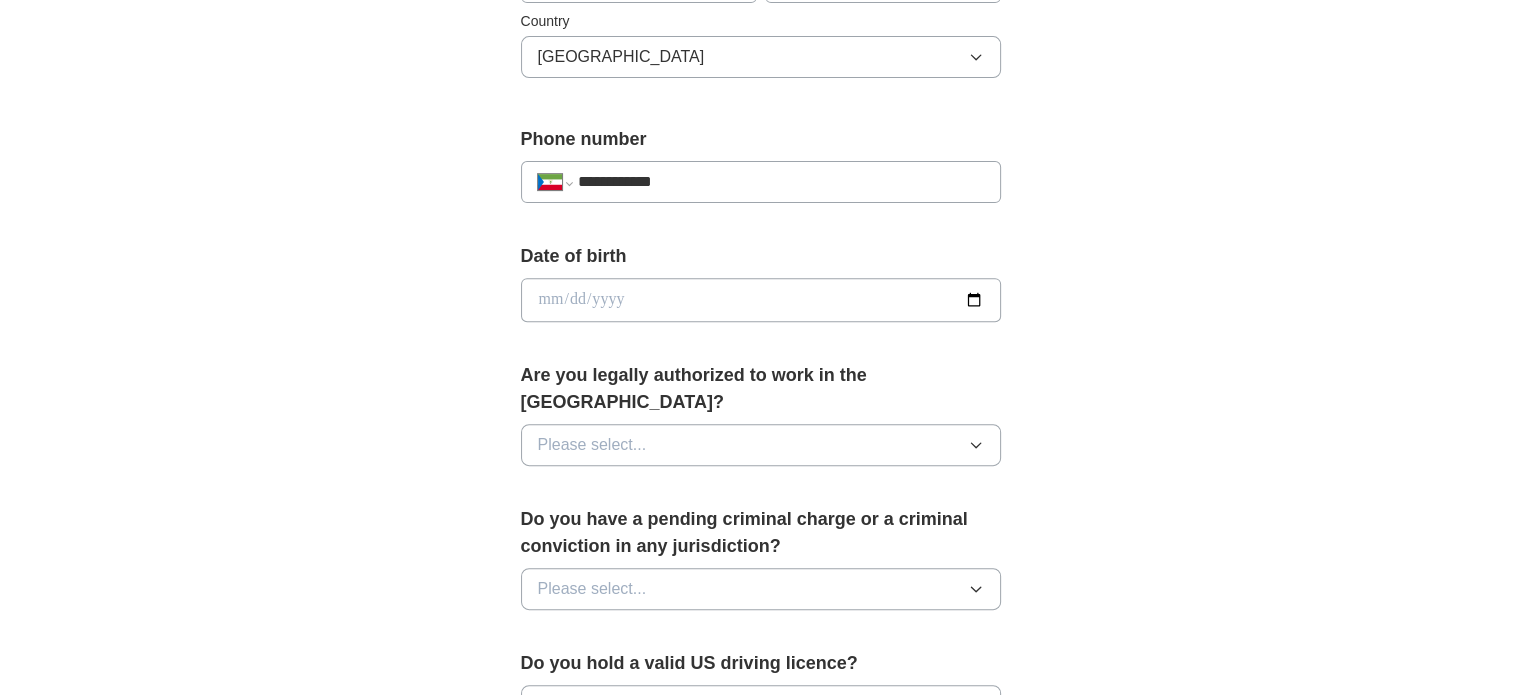 type on "**********" 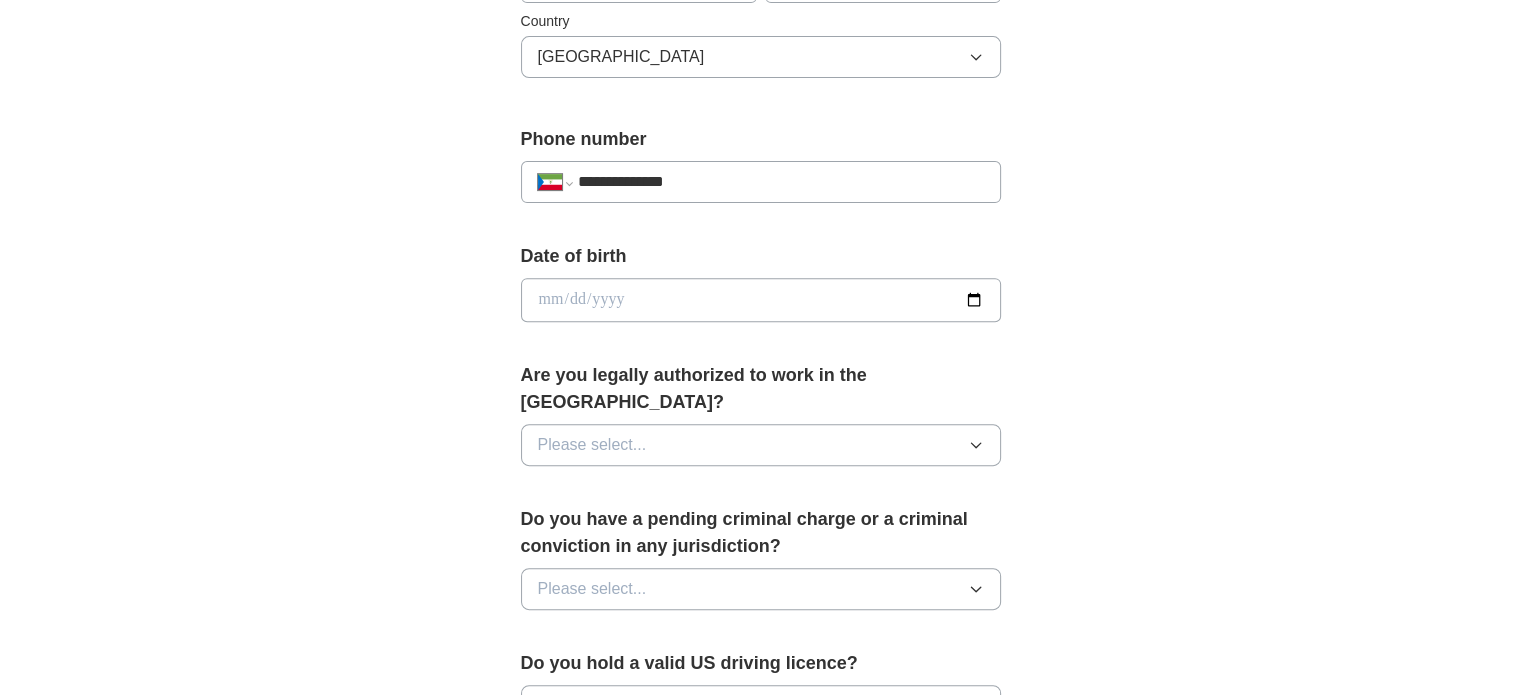 click on "**********" at bounding box center (780, 182) 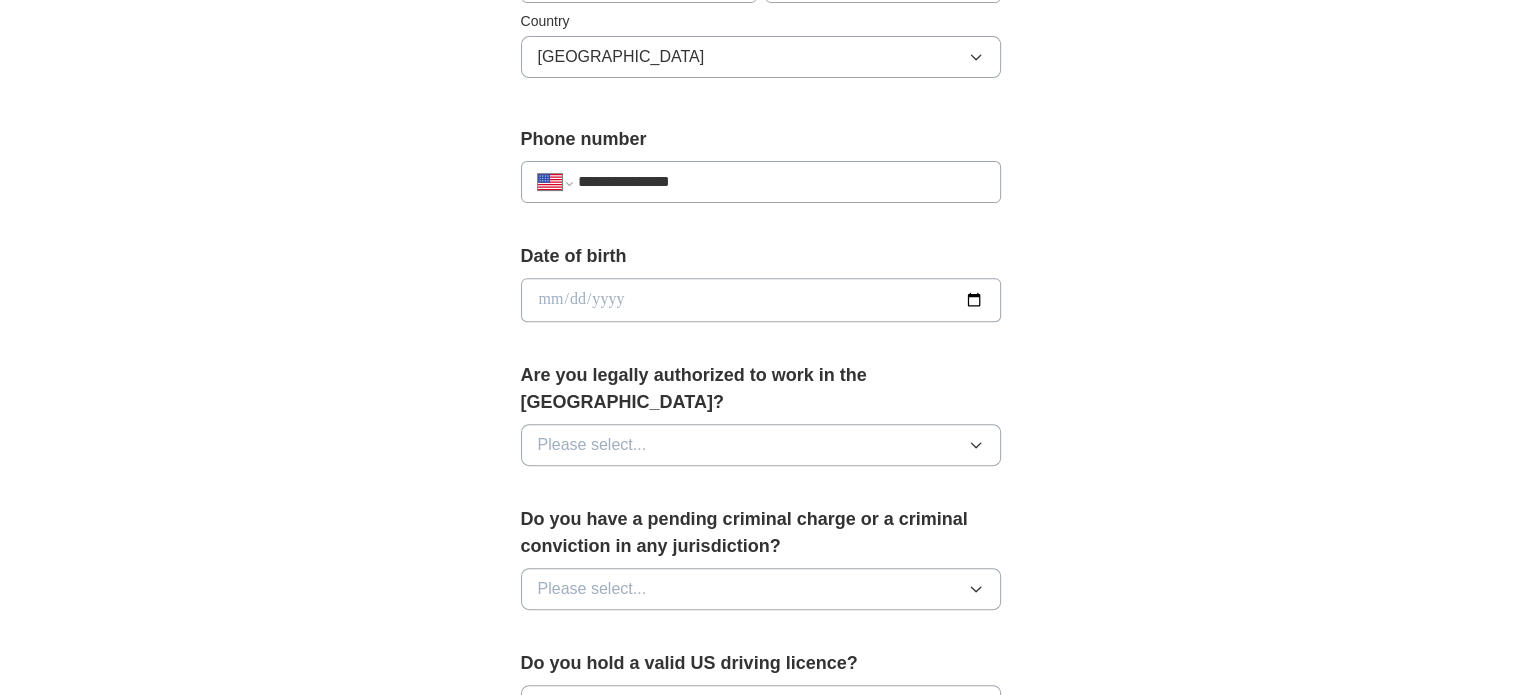 type on "**********" 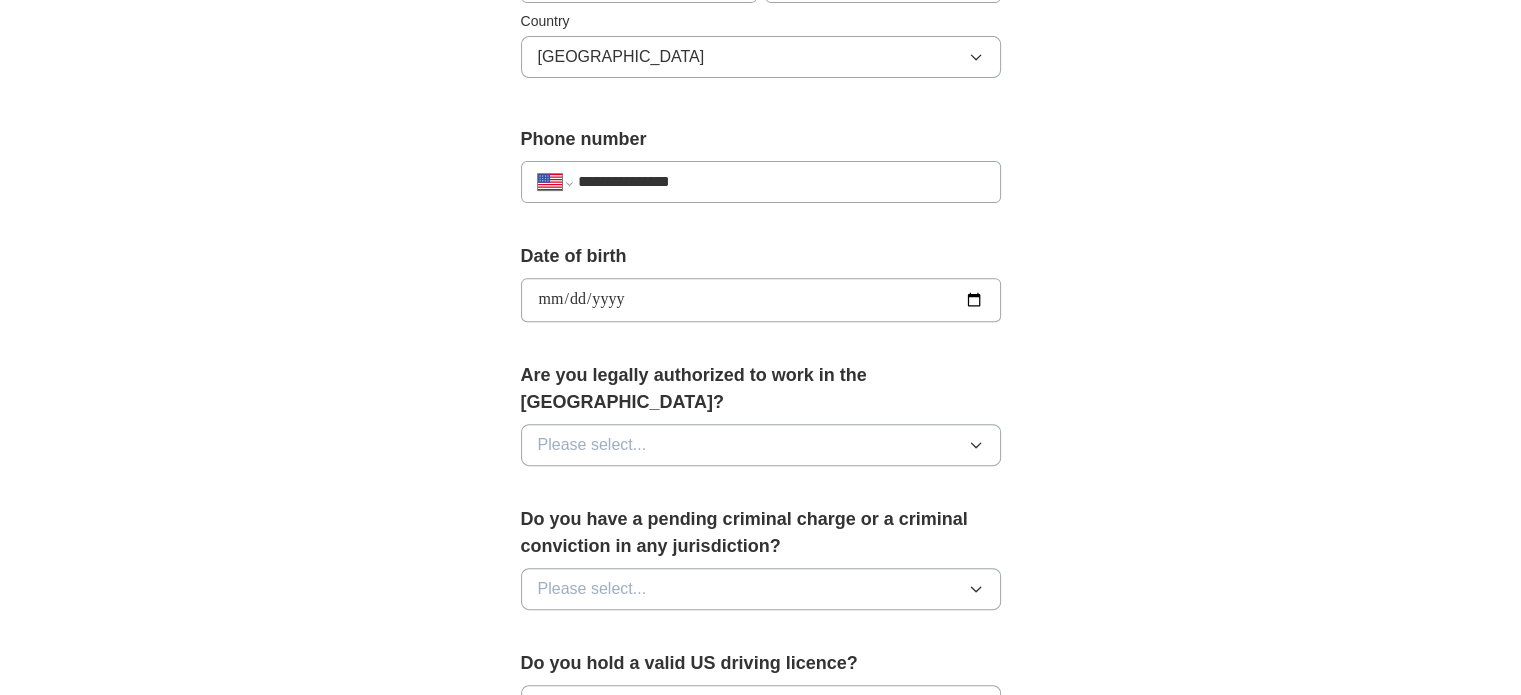 type on "**********" 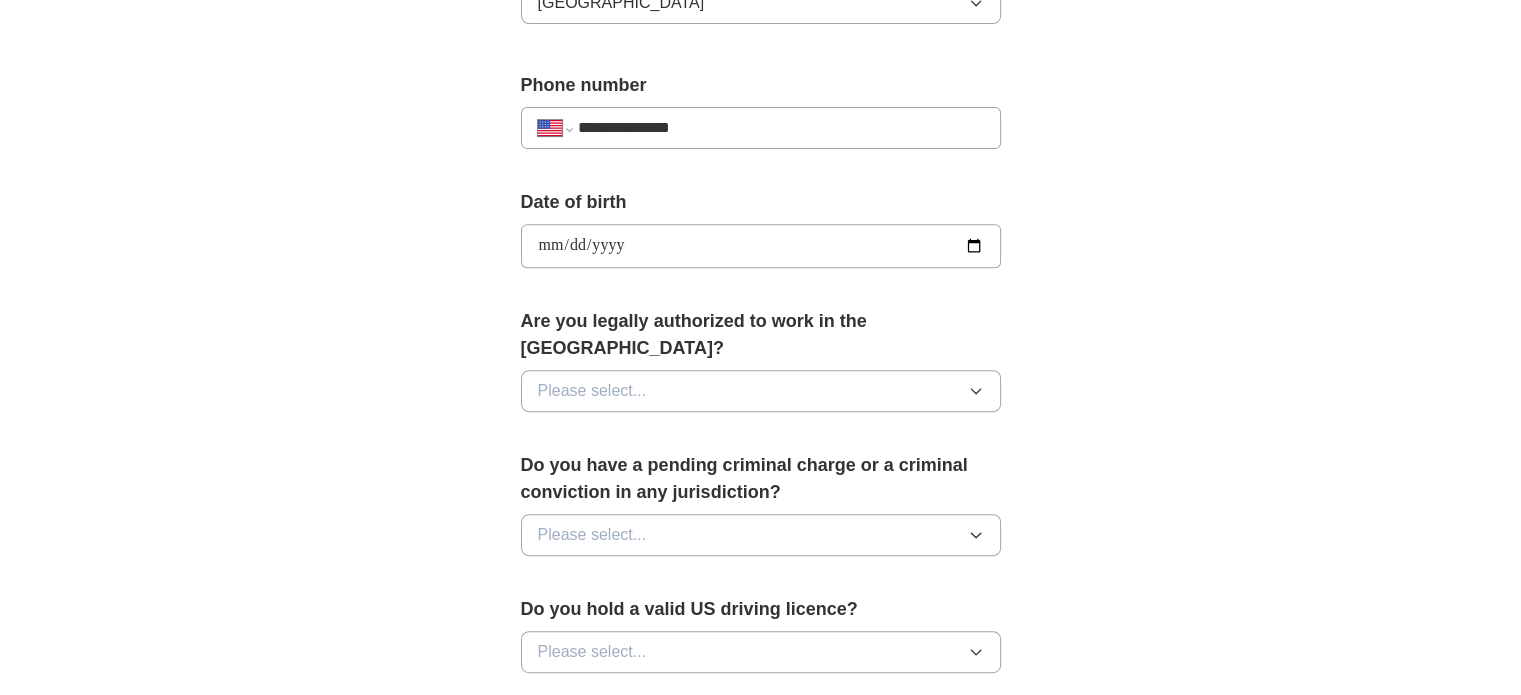 scroll, scrollTop: 800, scrollLeft: 0, axis: vertical 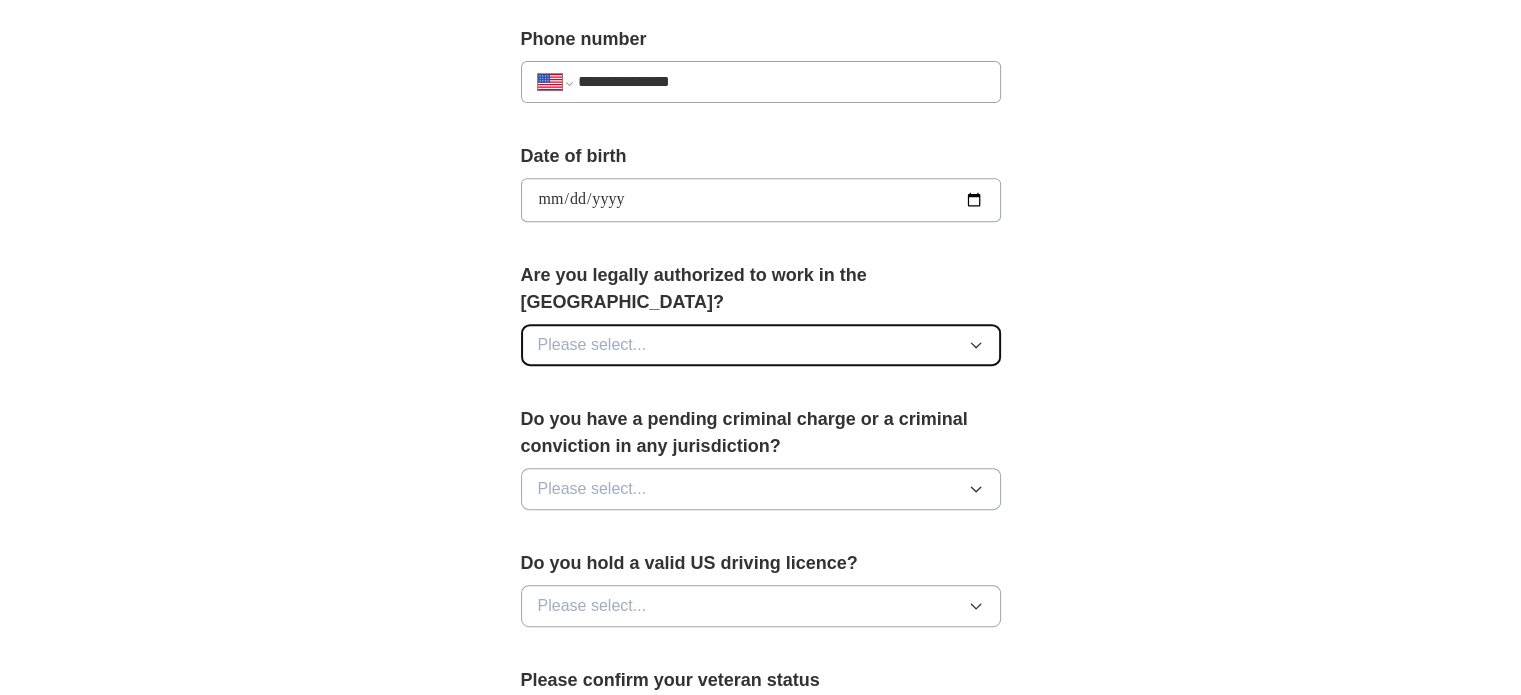 click on "Please select..." at bounding box center [761, 345] 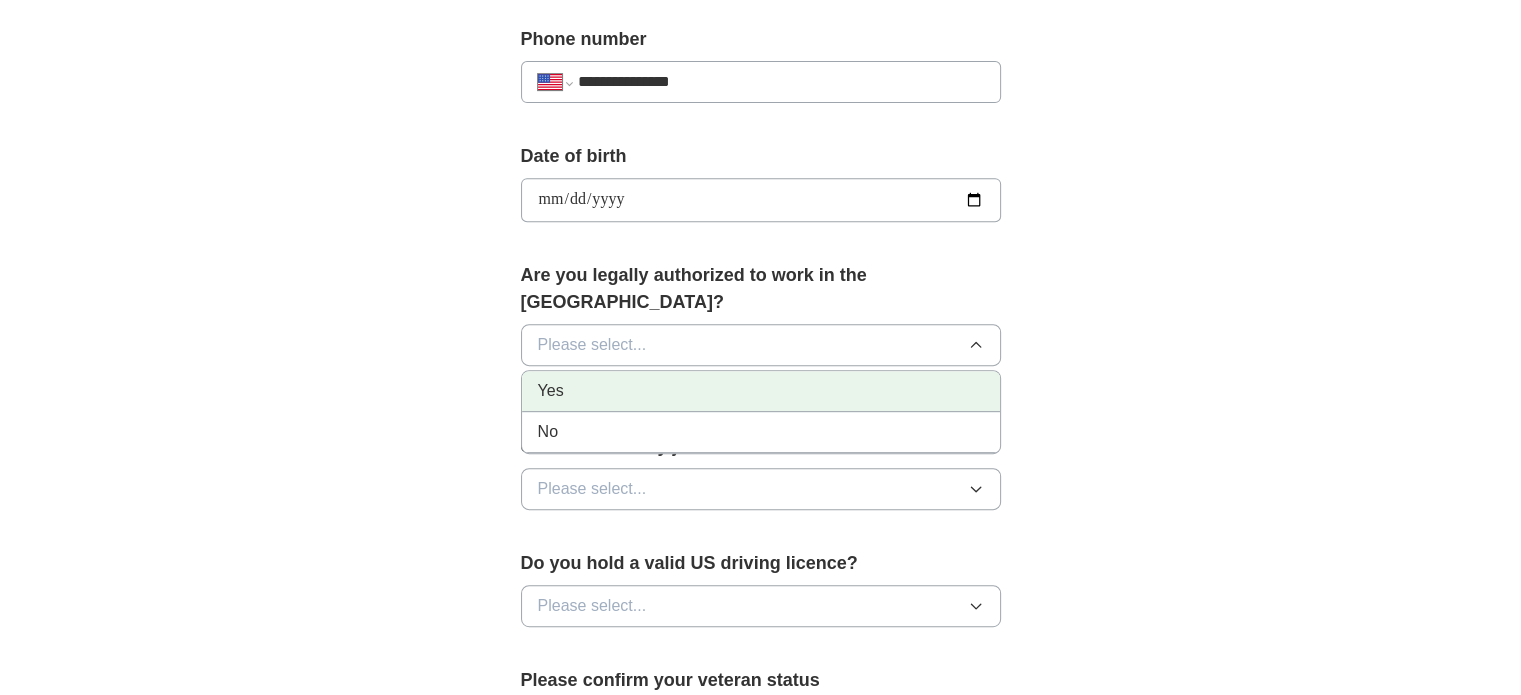 click on "Yes" at bounding box center (761, 391) 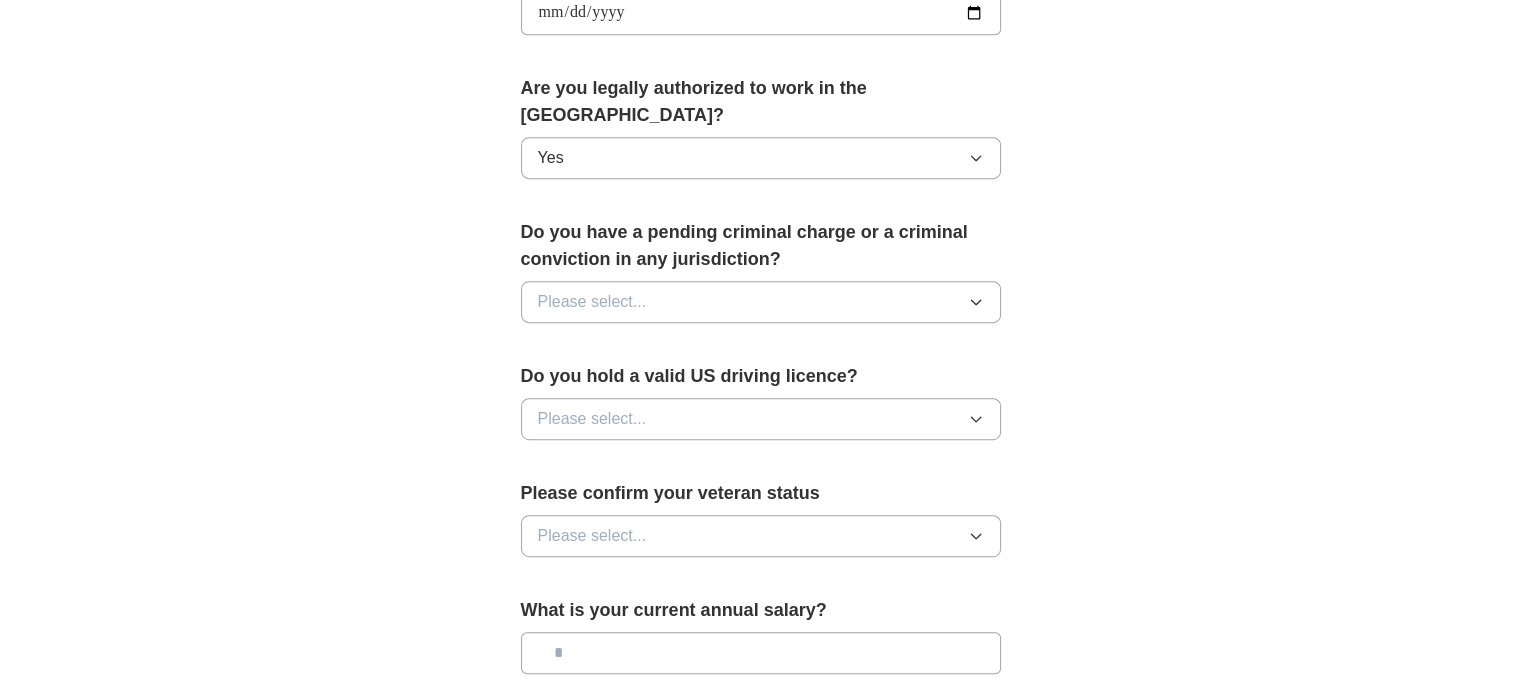 scroll, scrollTop: 1000, scrollLeft: 0, axis: vertical 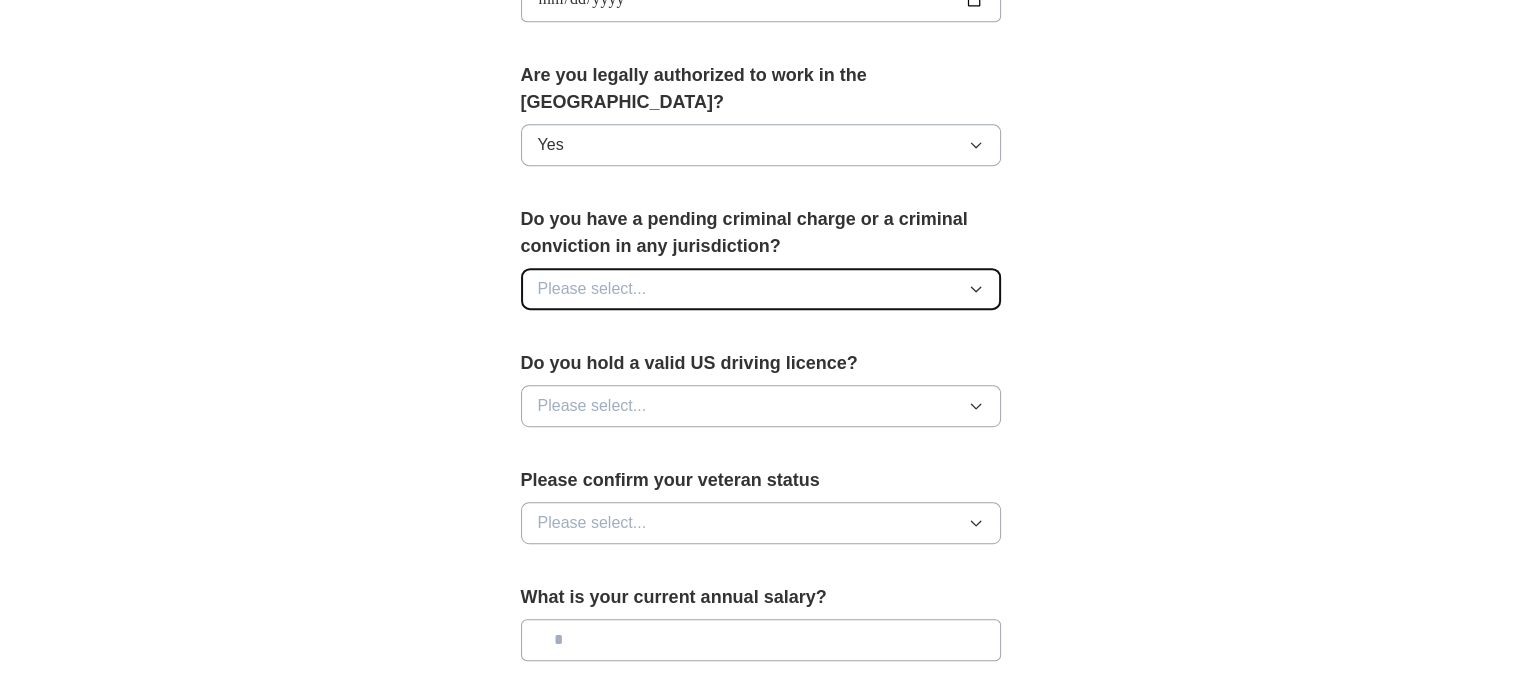 click on "Please select..." at bounding box center [761, 289] 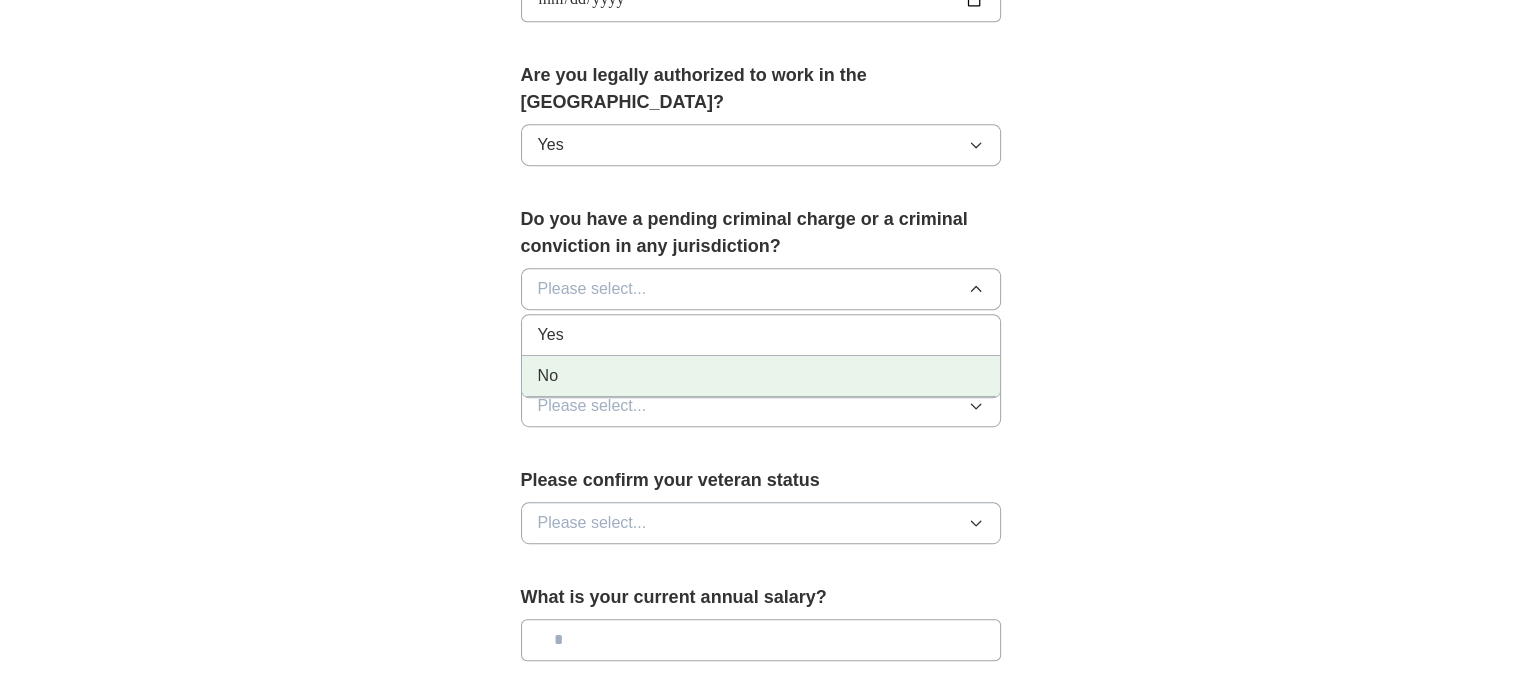 click on "No" at bounding box center [761, 376] 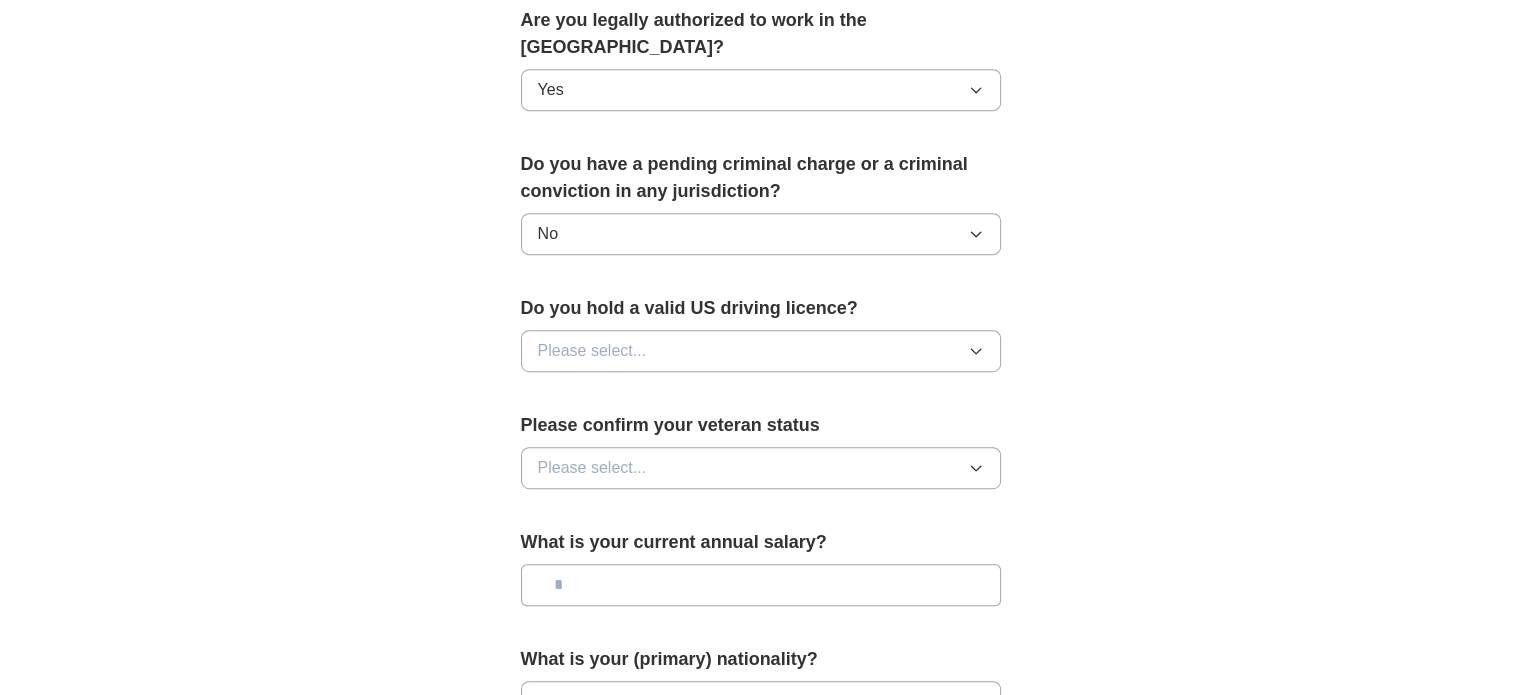 scroll, scrollTop: 1100, scrollLeft: 0, axis: vertical 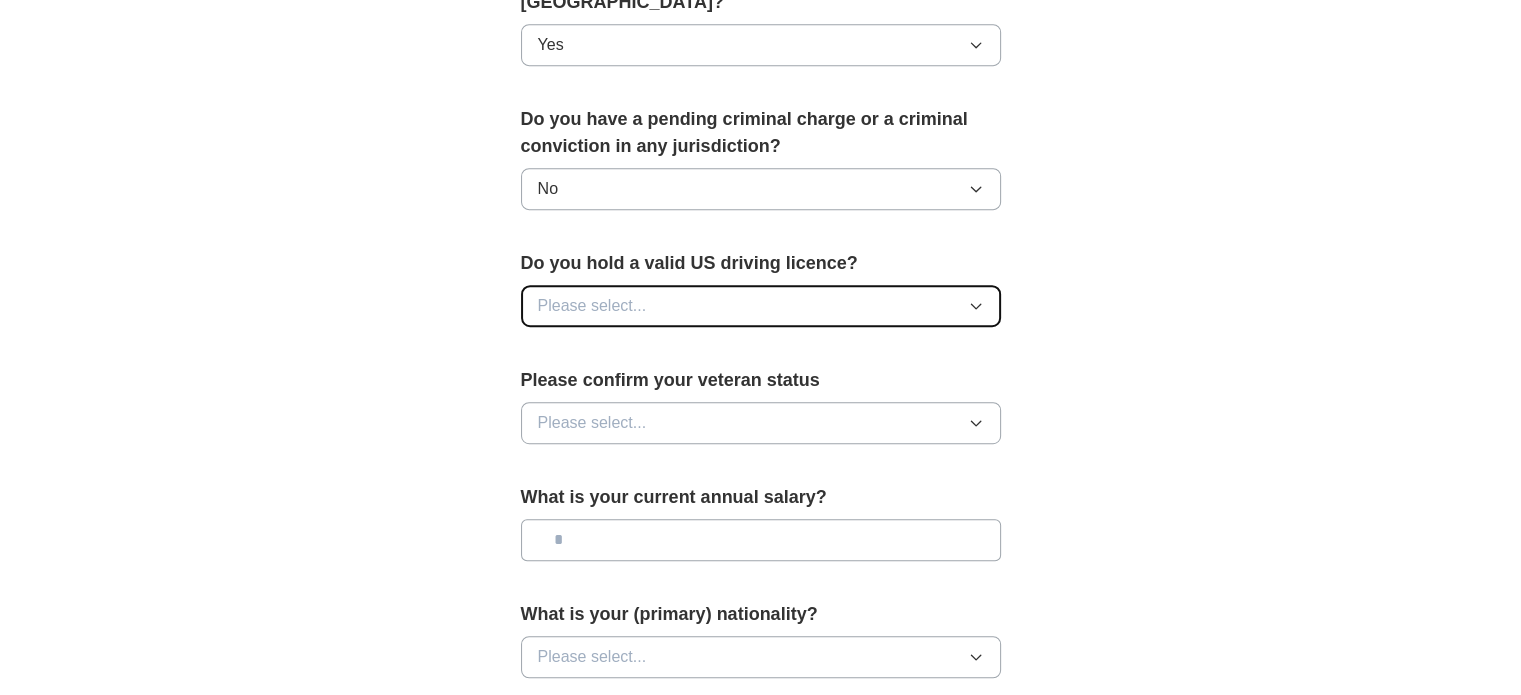 click on "Please select..." at bounding box center (761, 306) 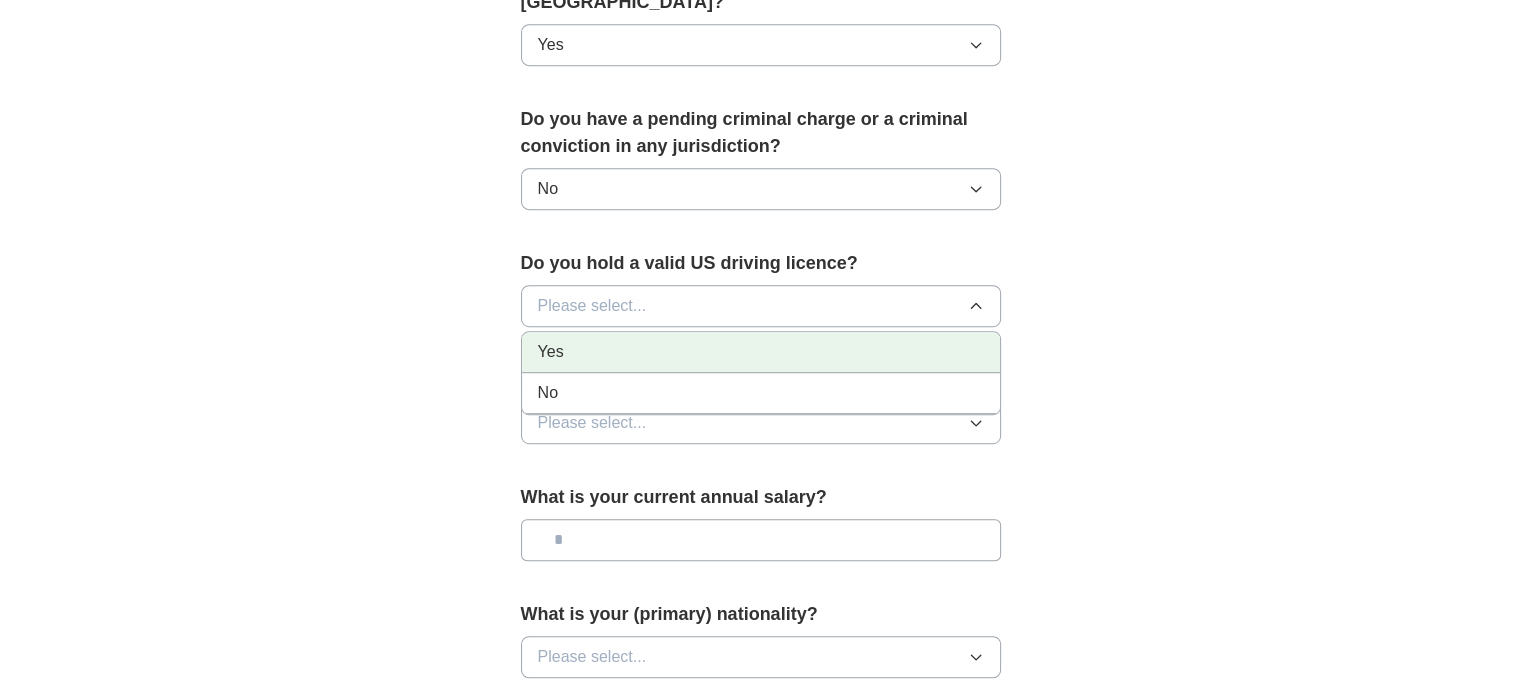 click on "Yes" at bounding box center [761, 352] 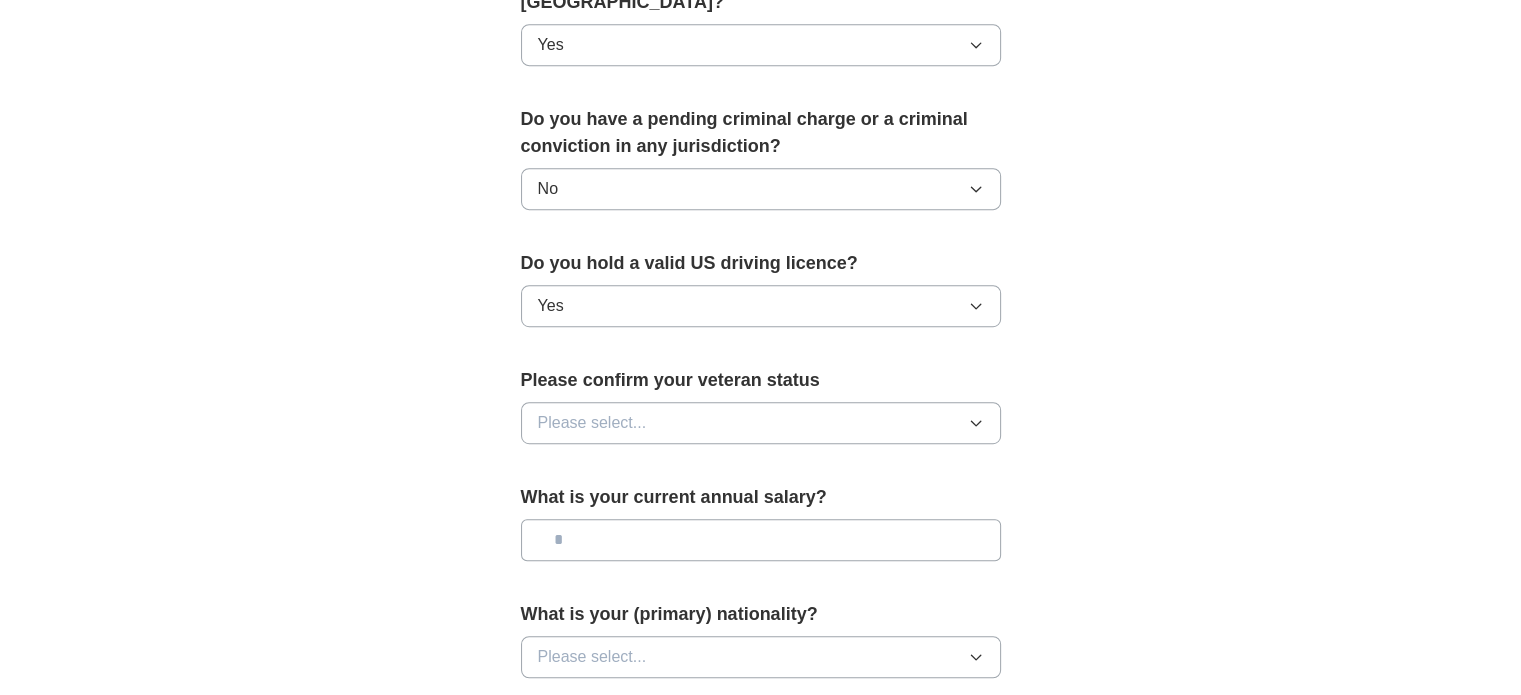 scroll, scrollTop: 1300, scrollLeft: 0, axis: vertical 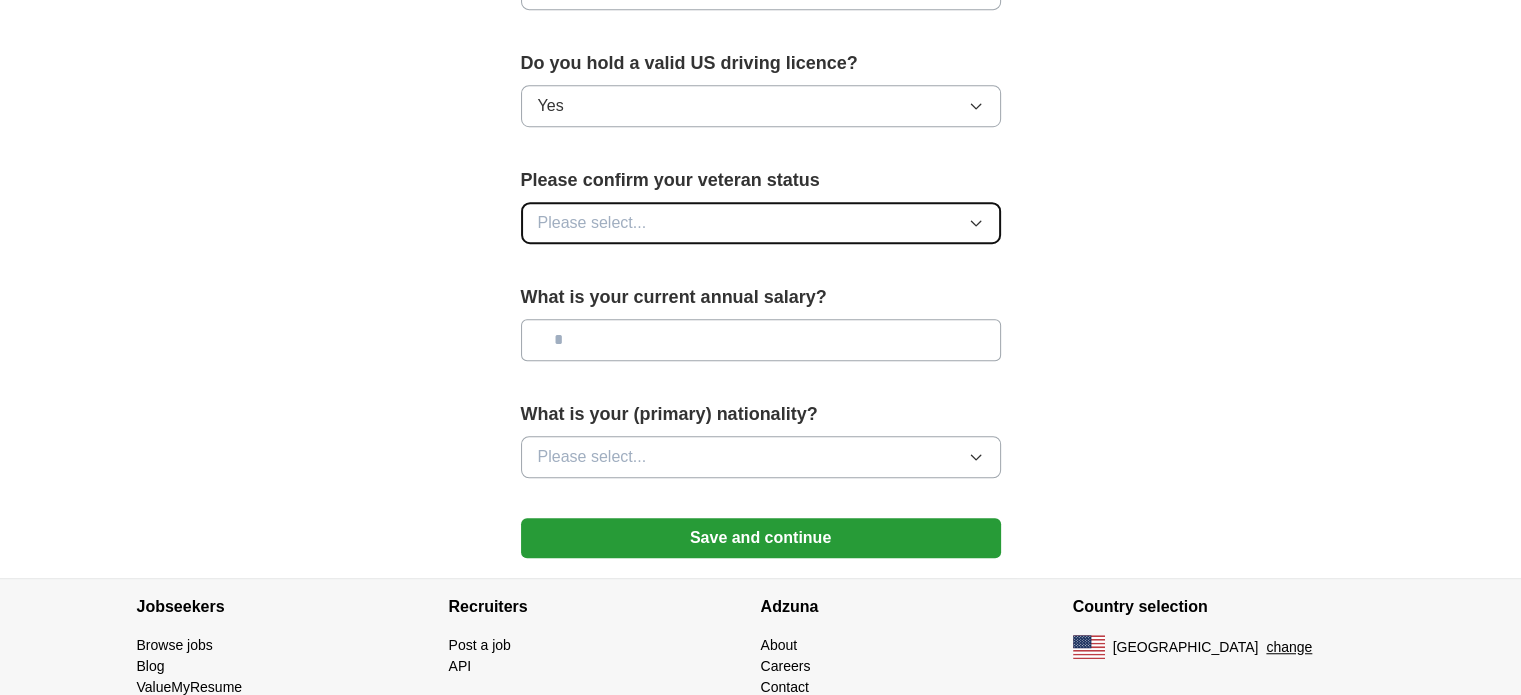 click on "Please select..." at bounding box center (761, 223) 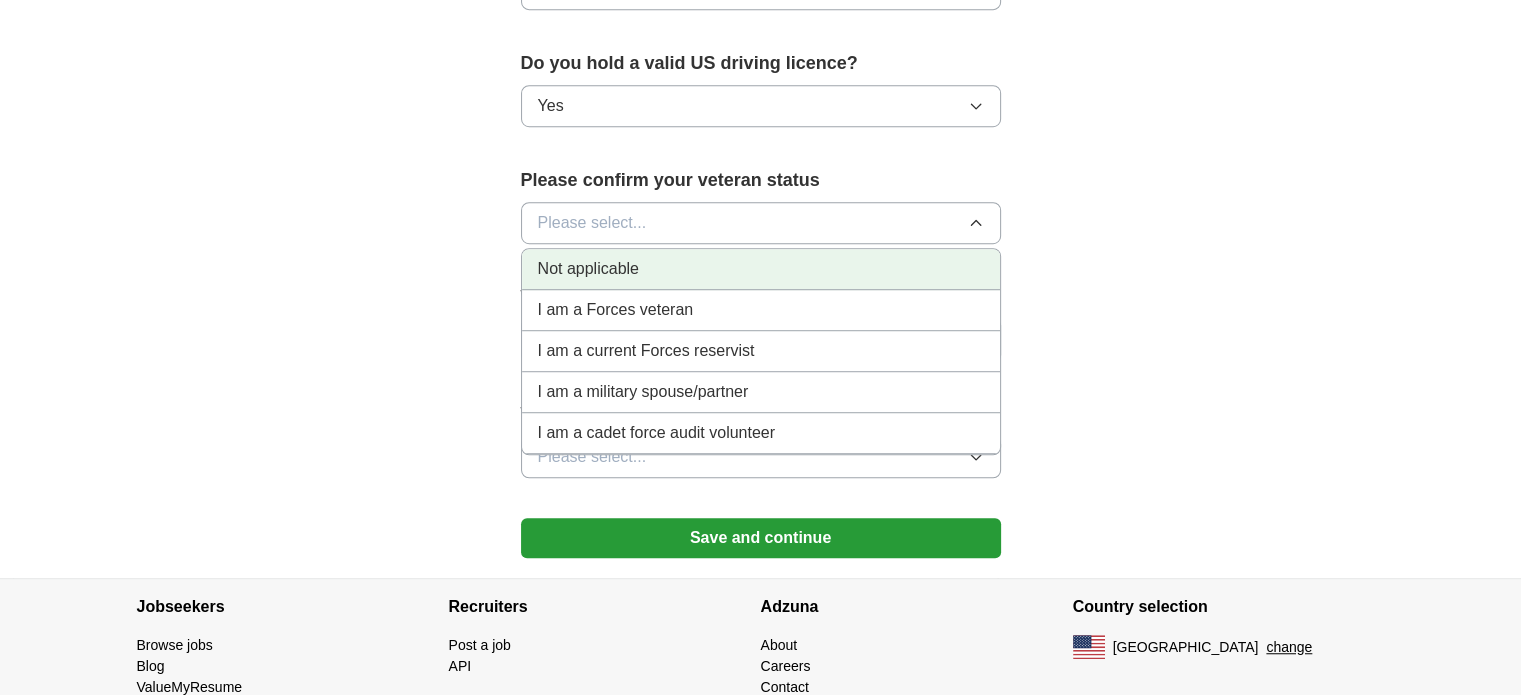click on "Not applicable" at bounding box center (761, 269) 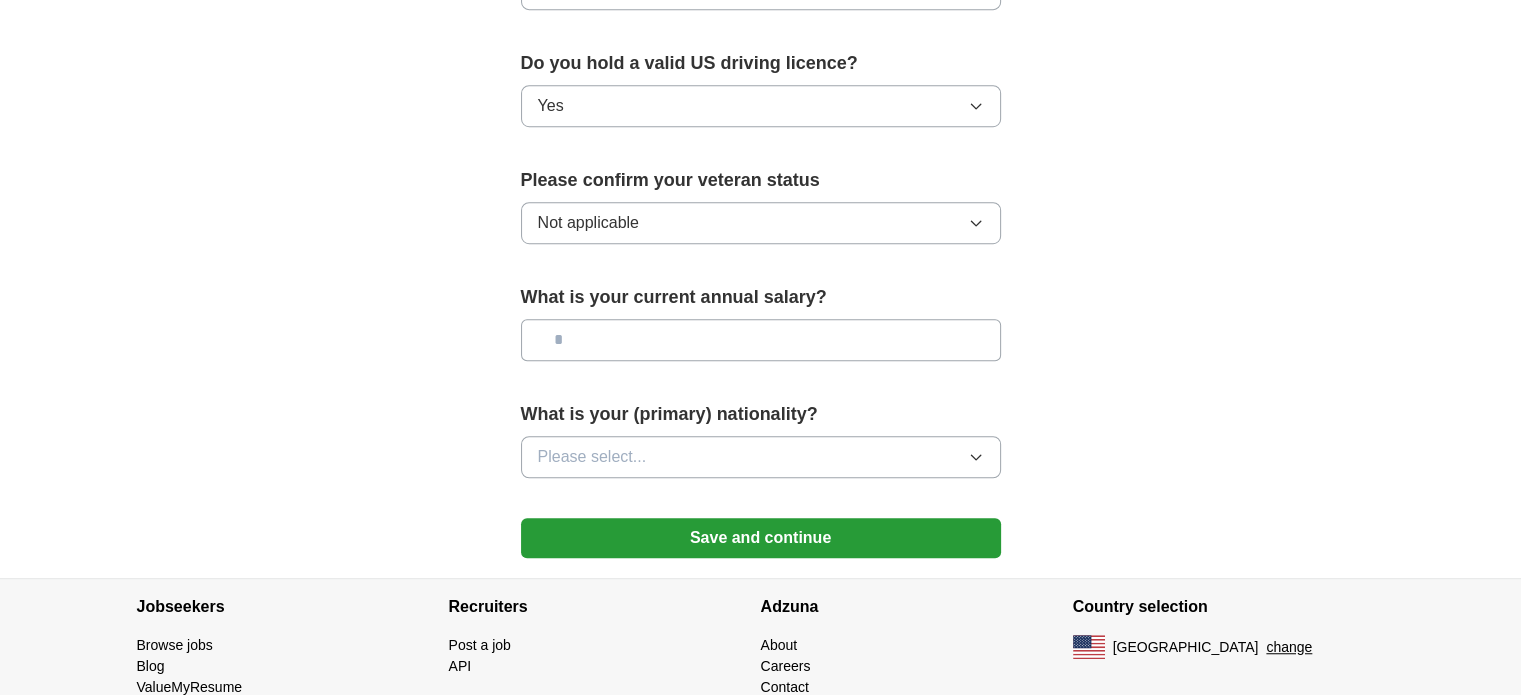 click at bounding box center [761, 340] 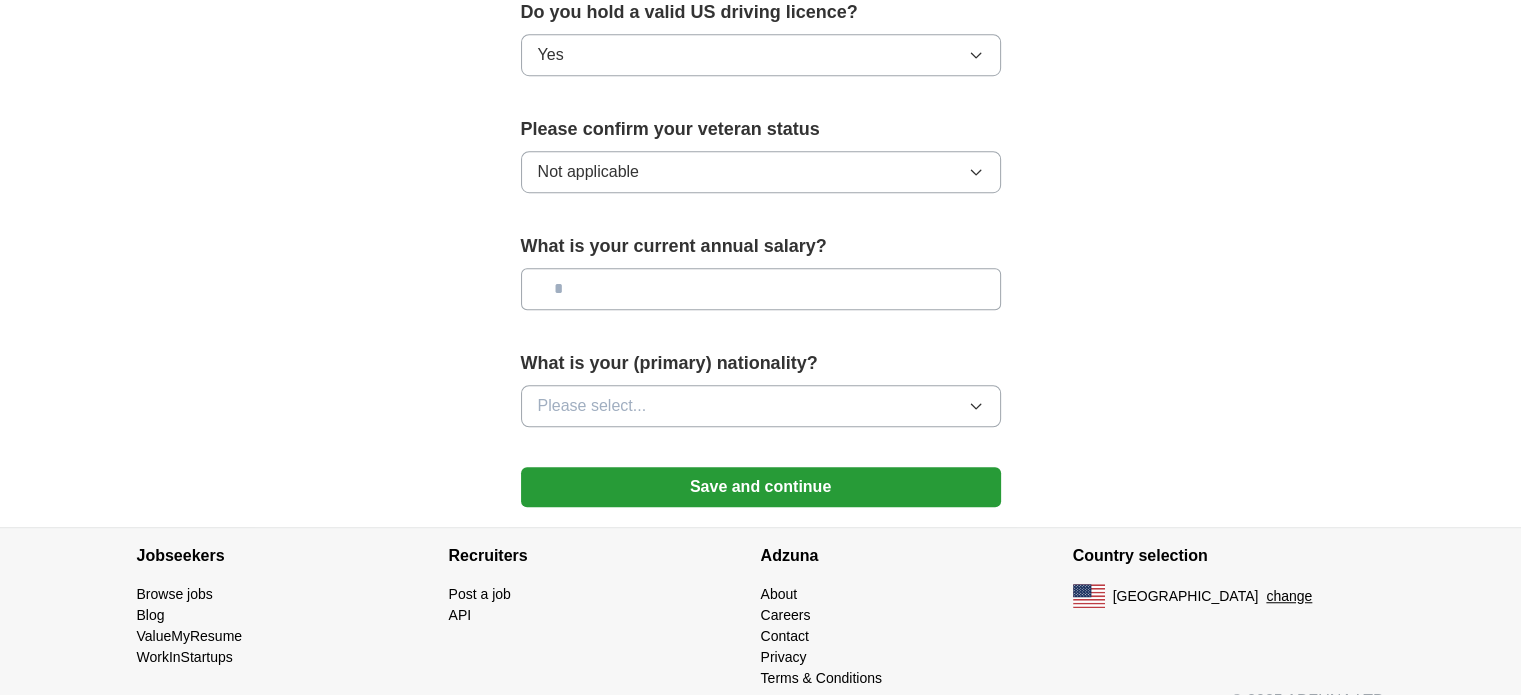 scroll, scrollTop: 1352, scrollLeft: 0, axis: vertical 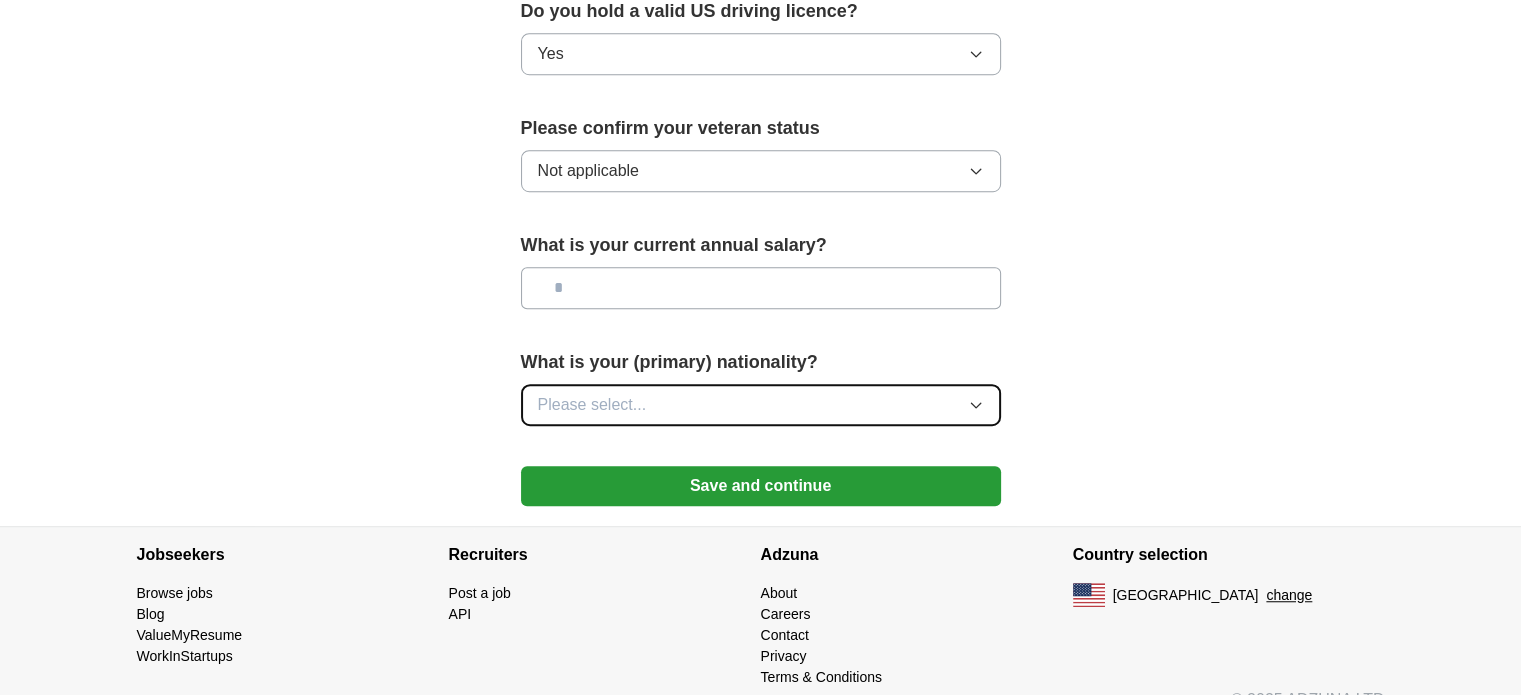 click on "Please select..." at bounding box center (761, 405) 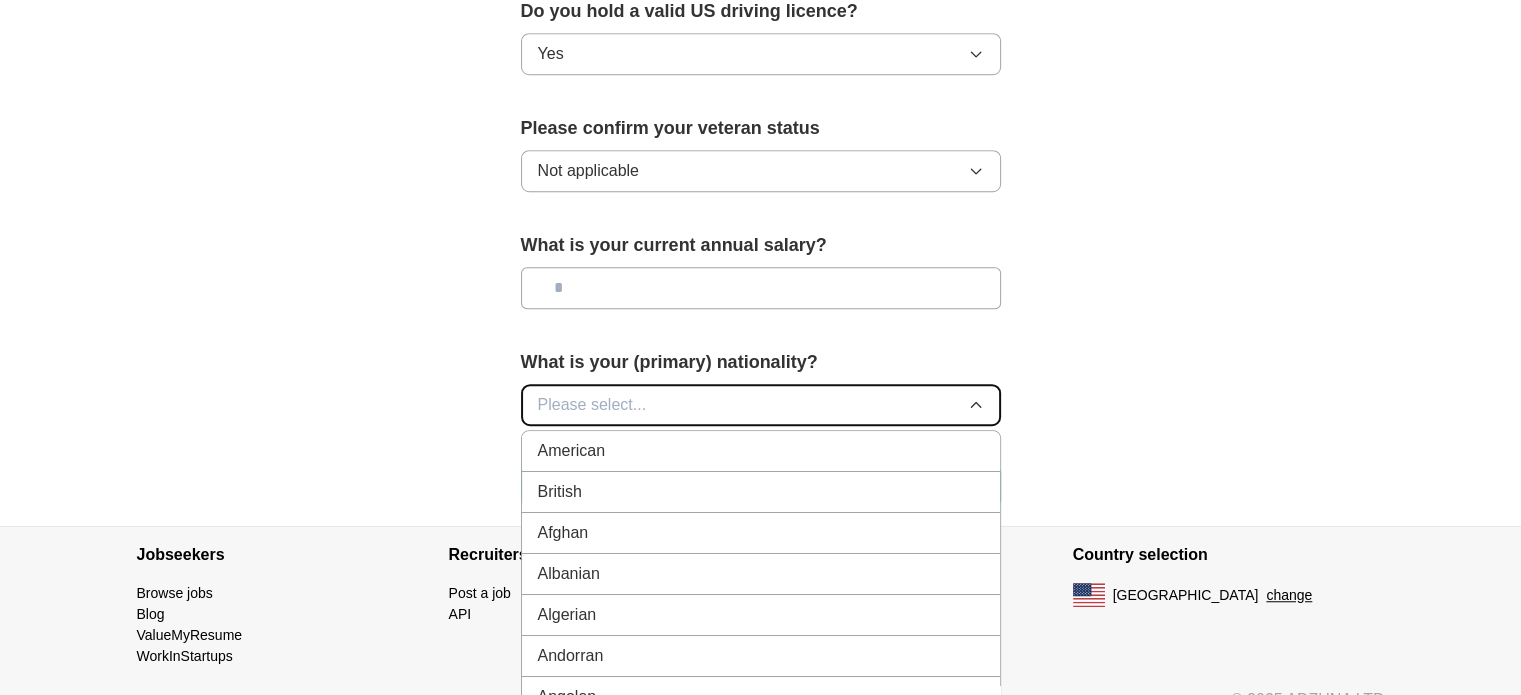 type 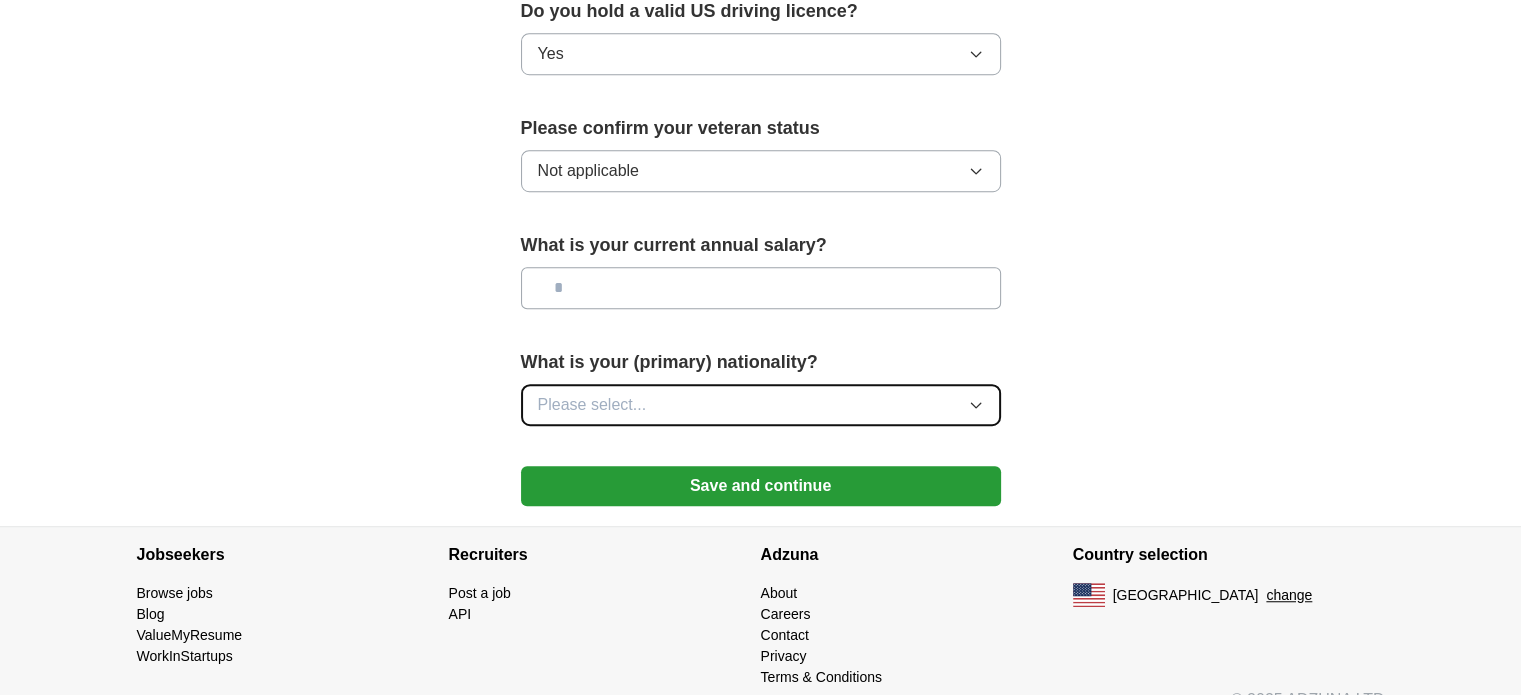 click on "Please select..." at bounding box center [761, 405] 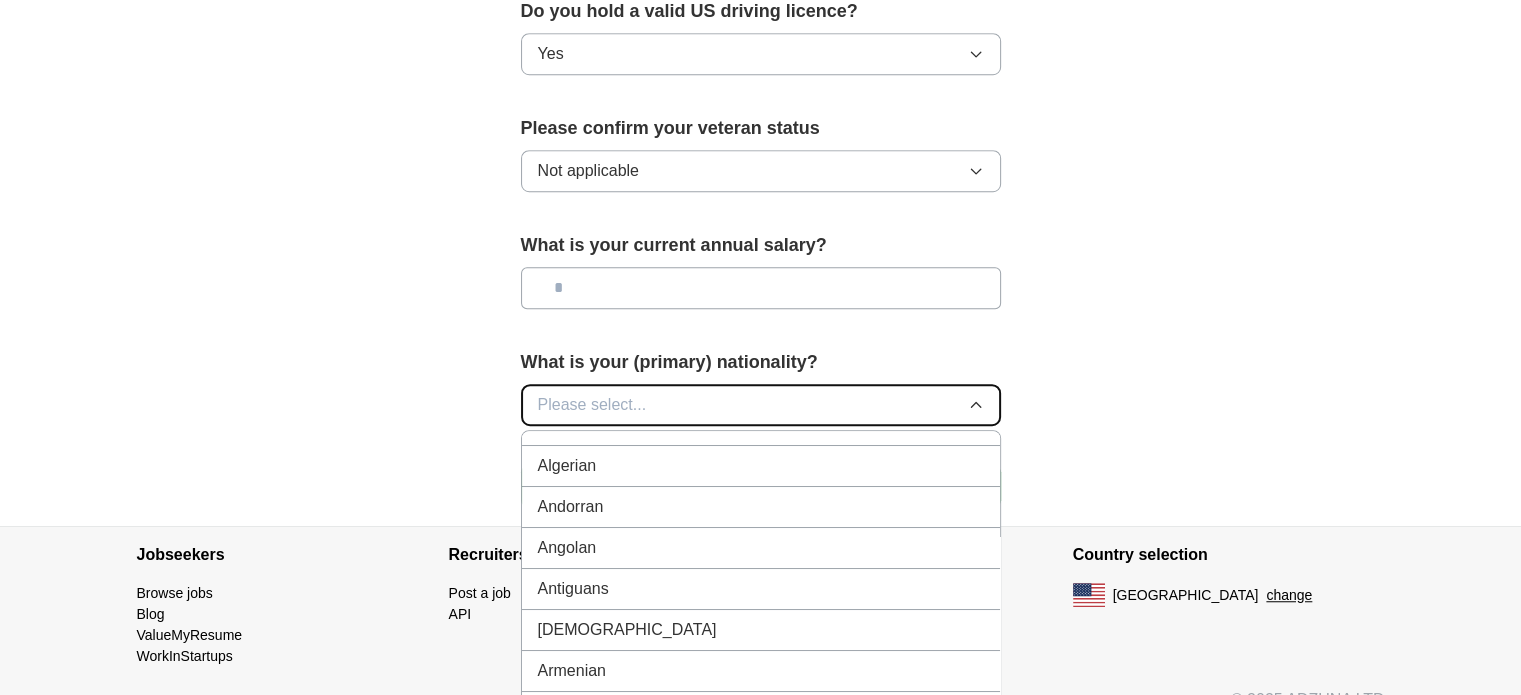 scroll, scrollTop: 200, scrollLeft: 0, axis: vertical 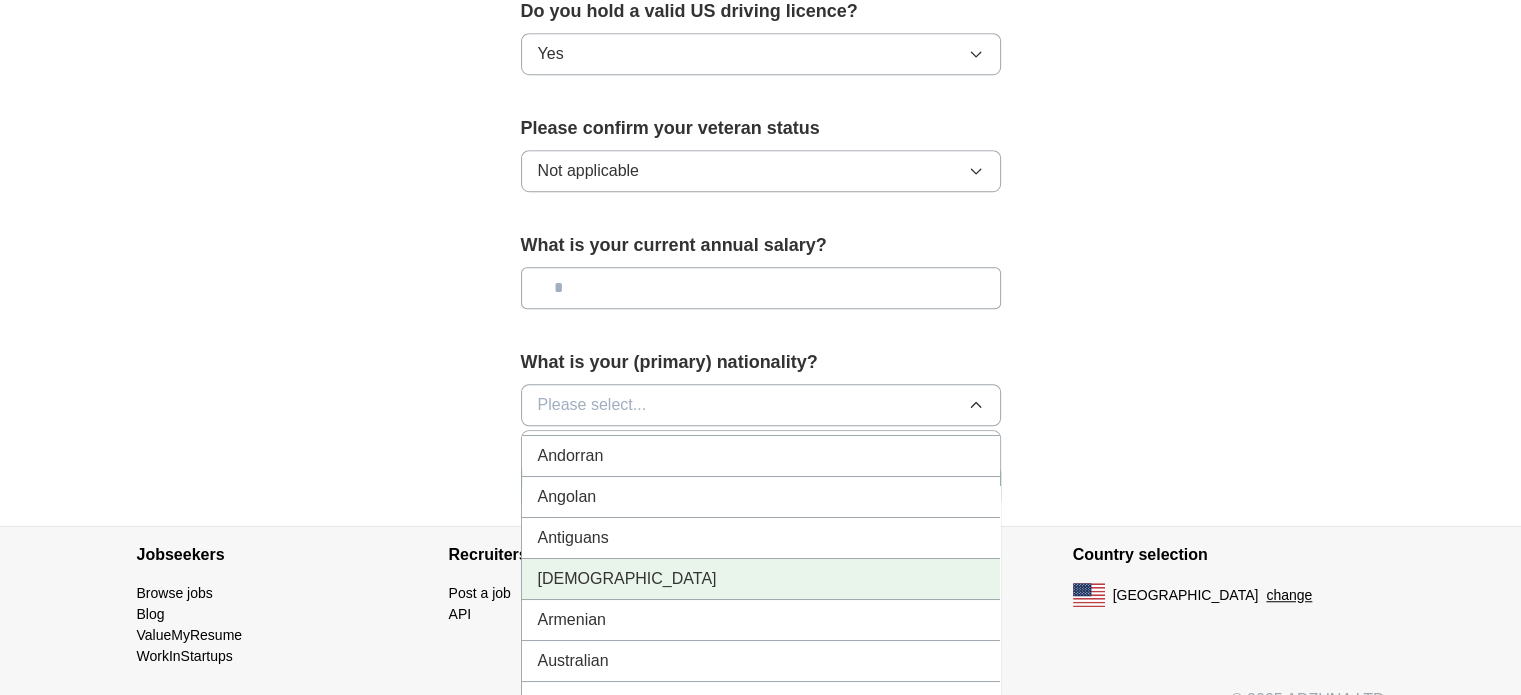click on "[DEMOGRAPHIC_DATA]" at bounding box center [761, 579] 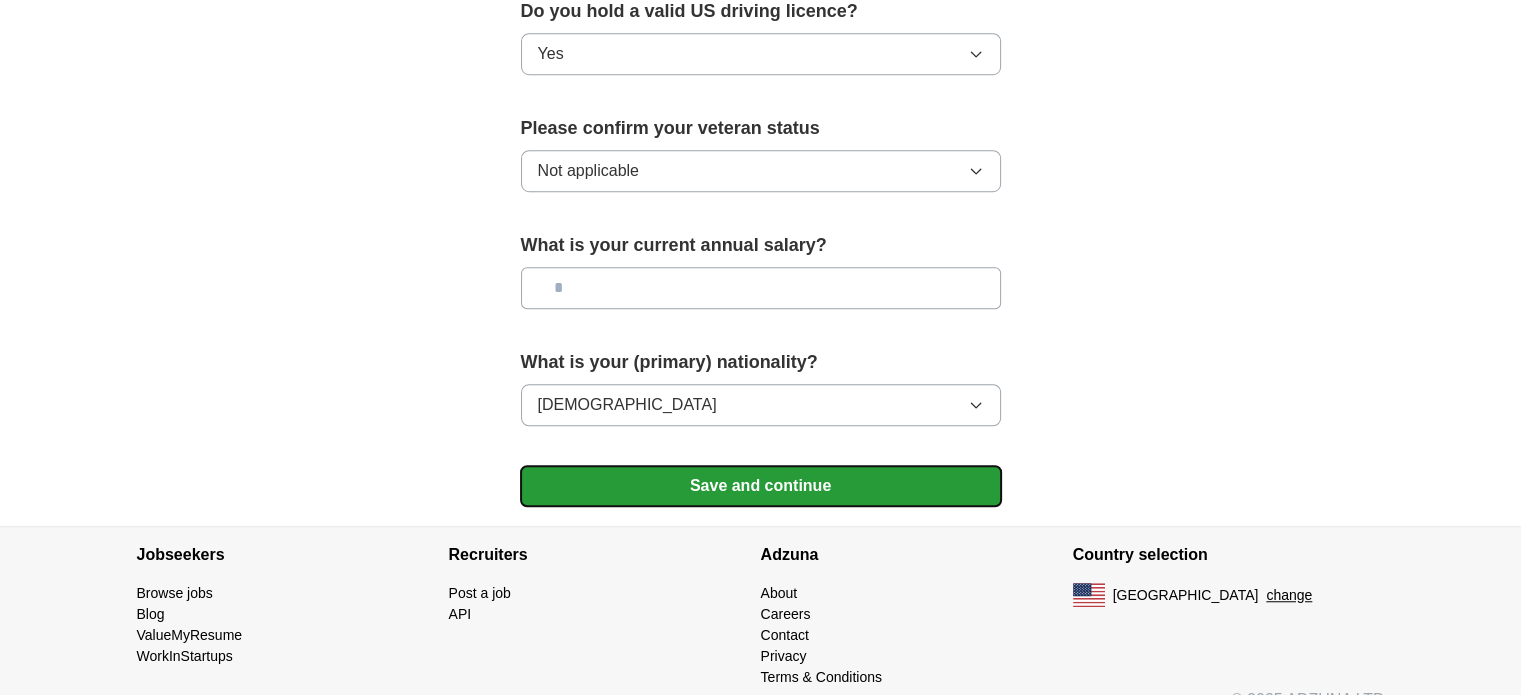 click on "Save and continue" at bounding box center [761, 486] 